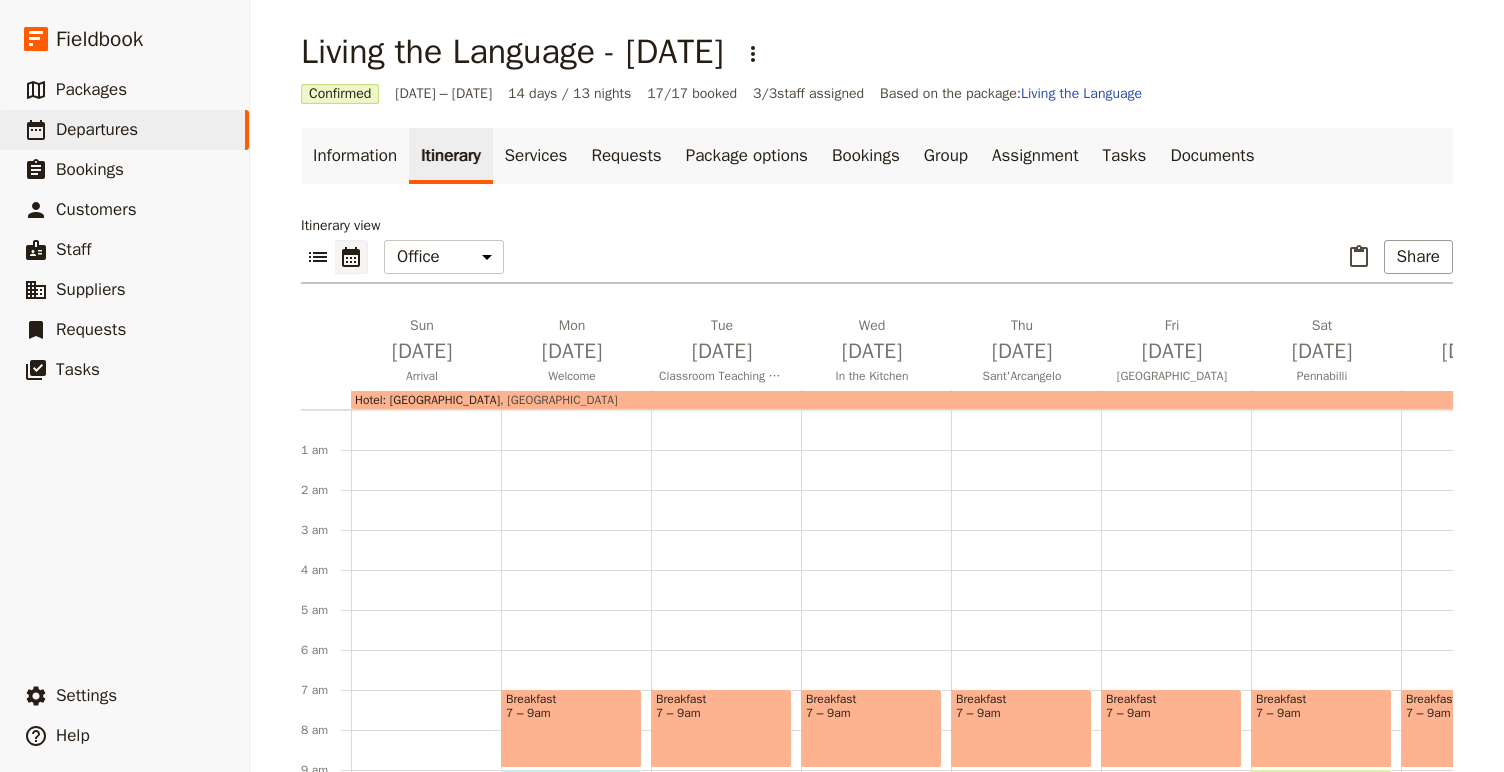 scroll, scrollTop: 0, scrollLeft: 0, axis: both 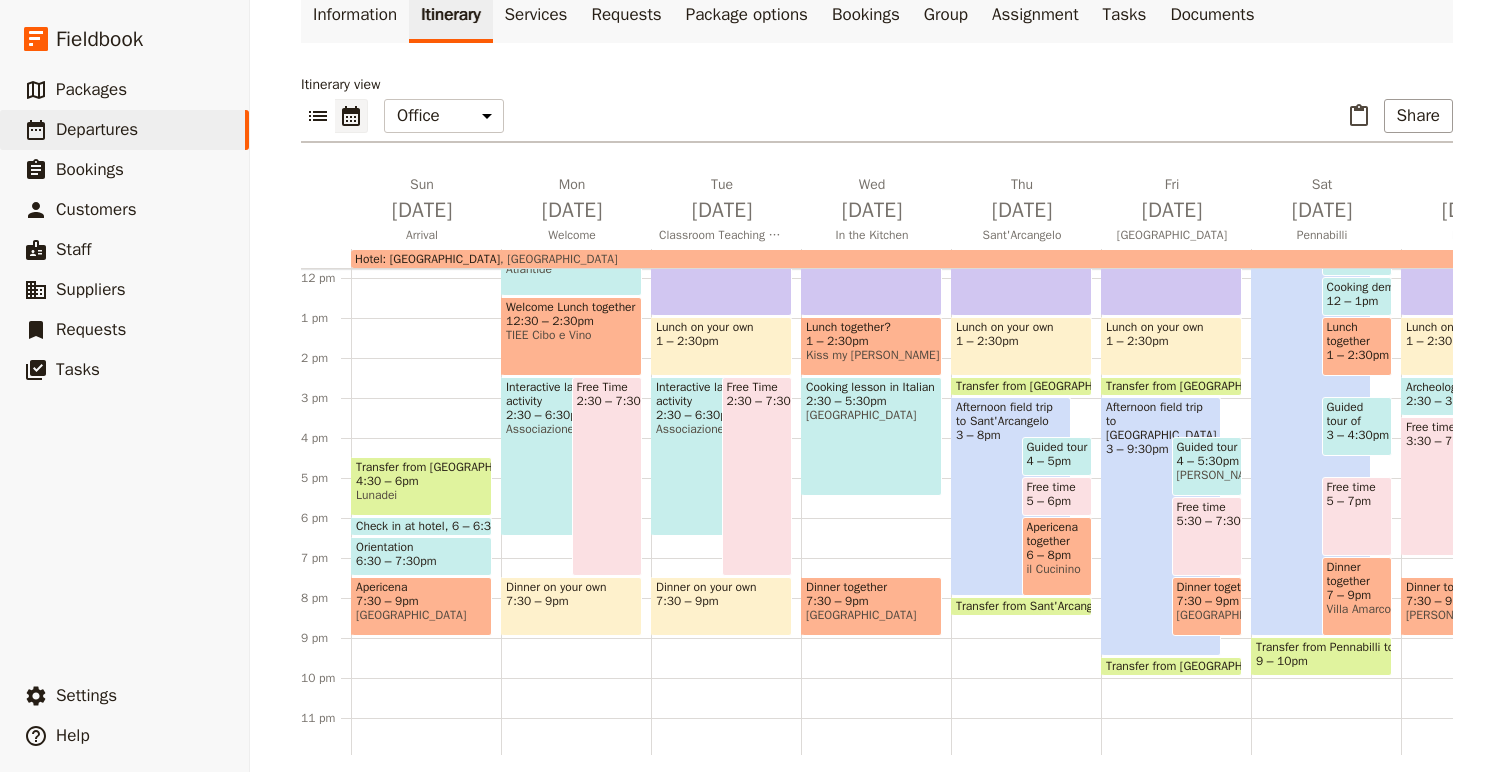 click on "Interactive language activity 2:30 – 6:30pm Associazione Culturale Rilego e [GEOGRAPHIC_DATA]" at bounding box center [561, 456] 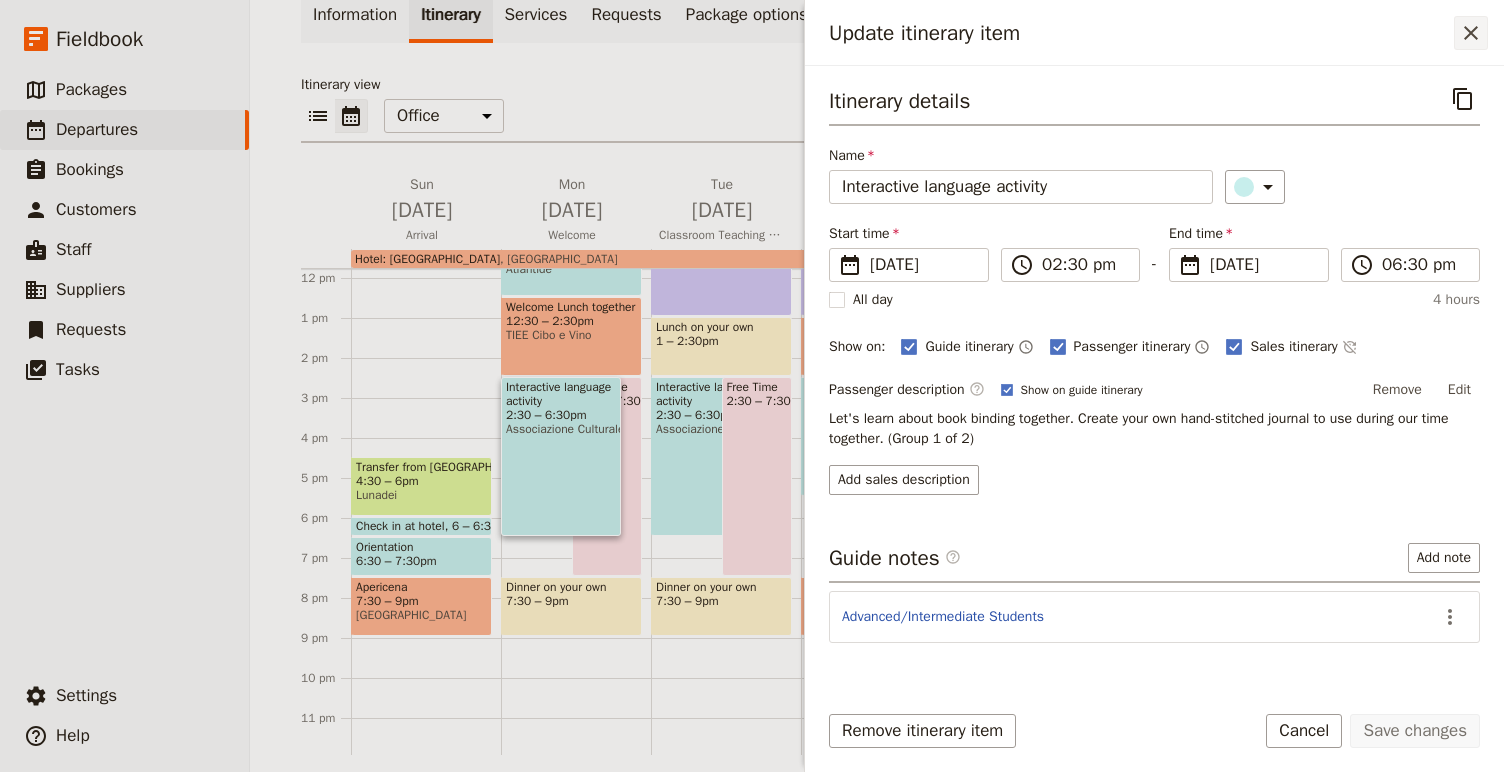 click 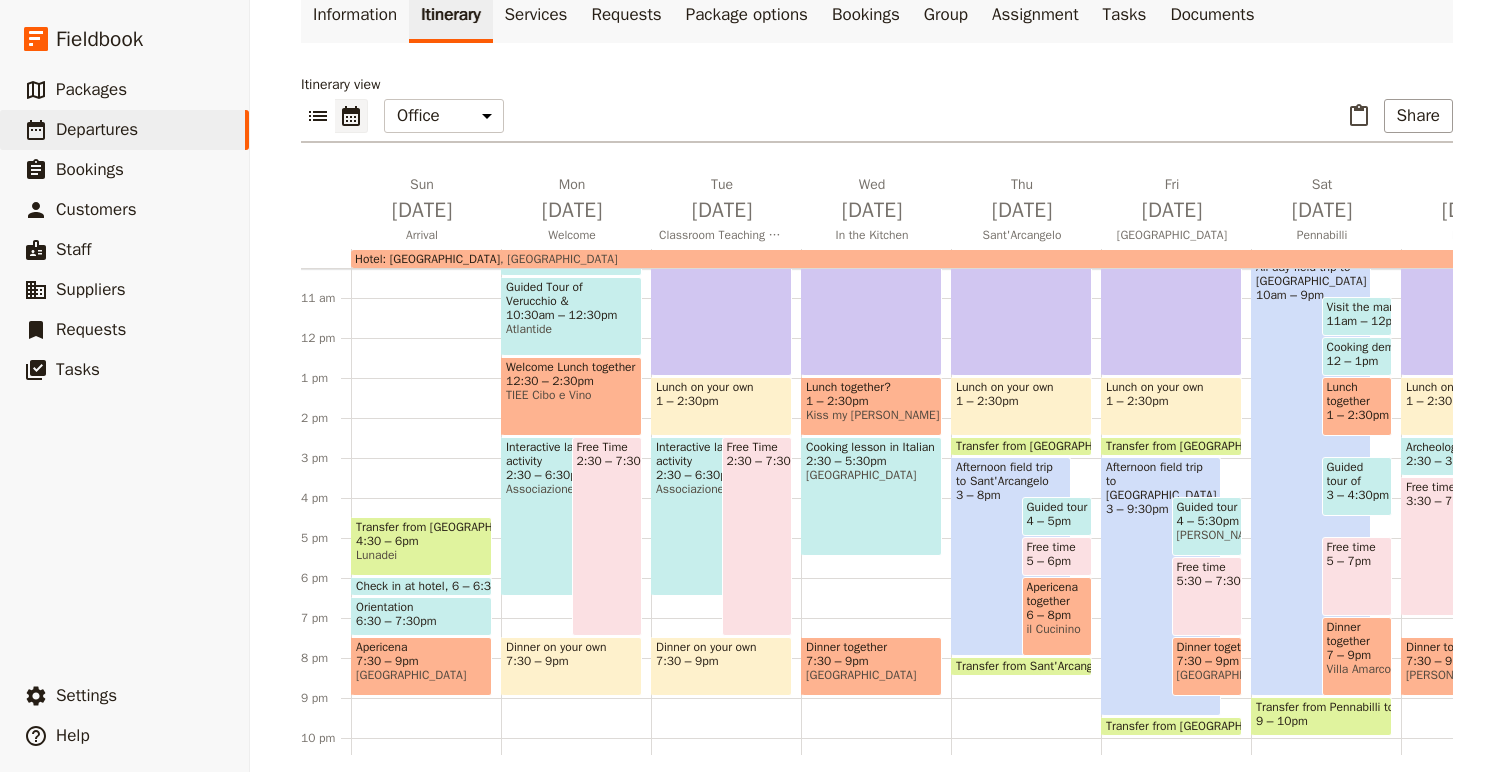 scroll, scrollTop: 414, scrollLeft: 0, axis: vertical 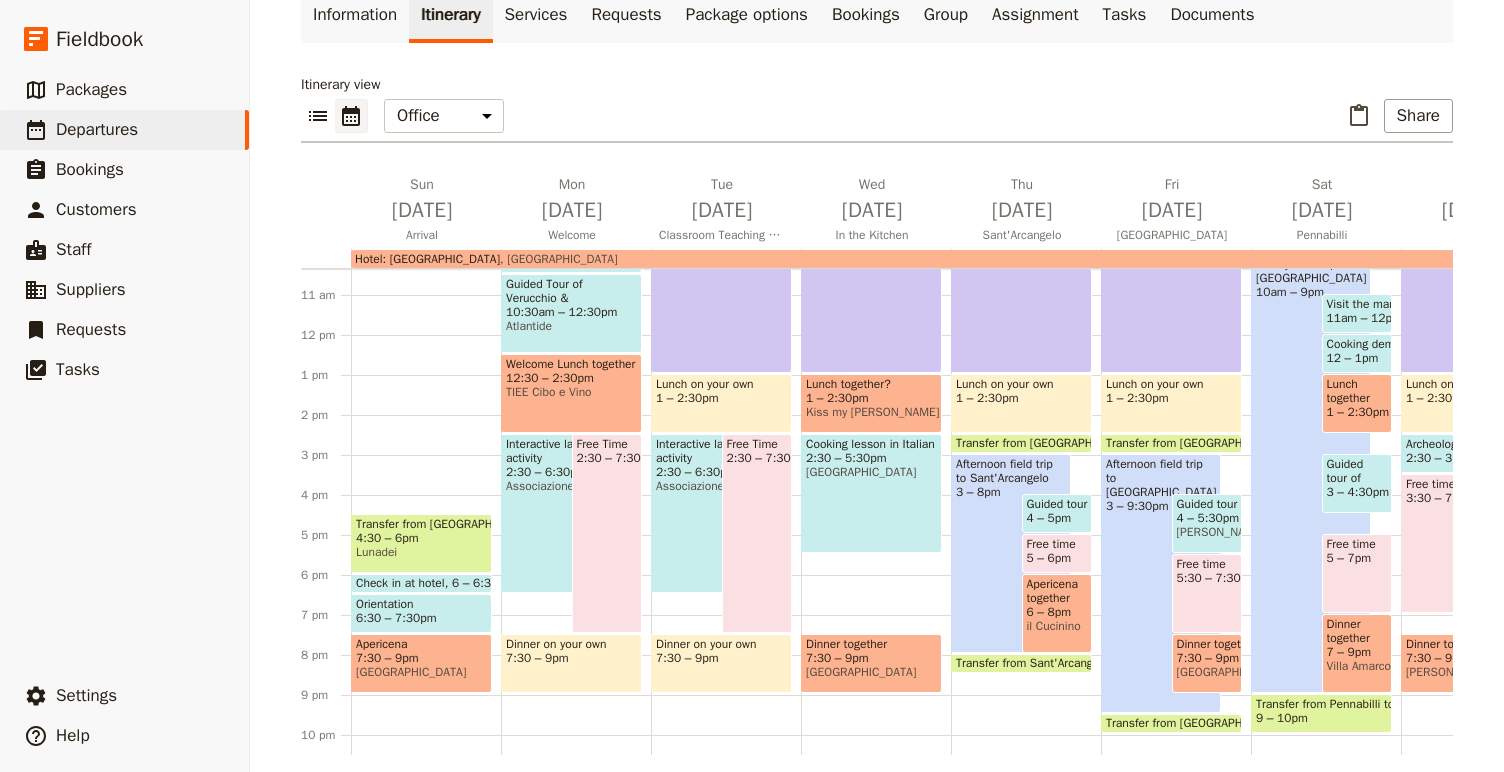 click on "Dinner together" at bounding box center [871, 644] 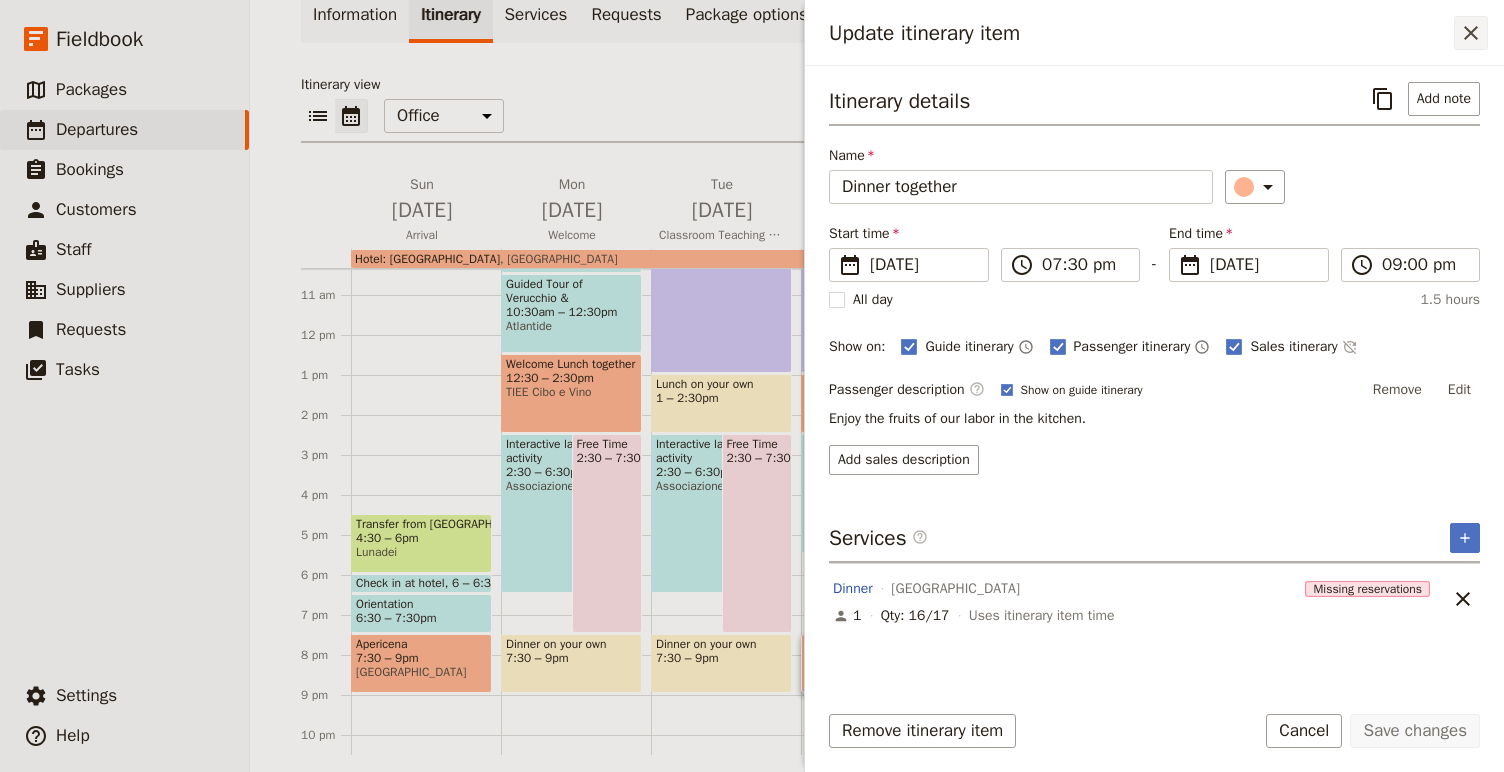 click 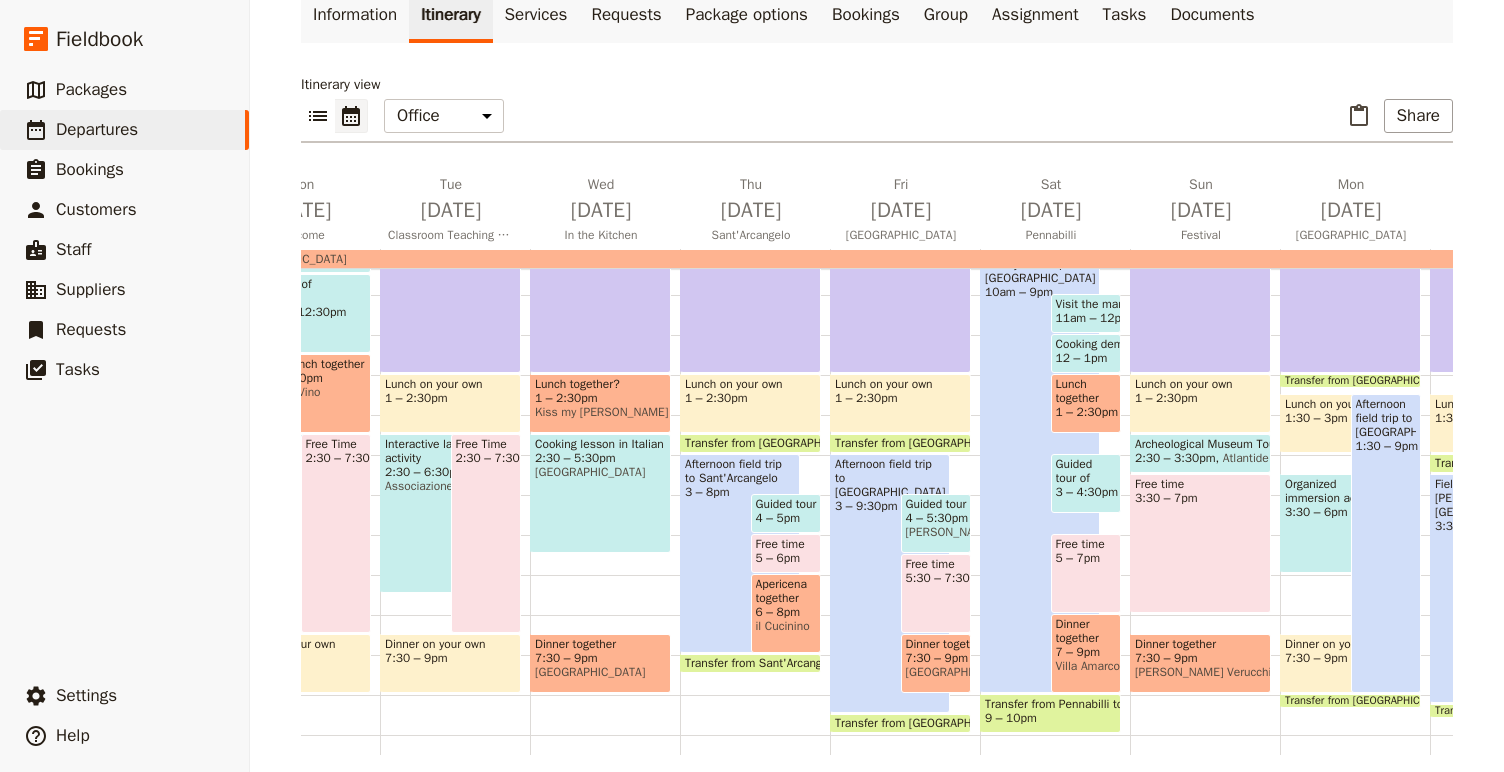 scroll, scrollTop: 0, scrollLeft: 333, axis: horizontal 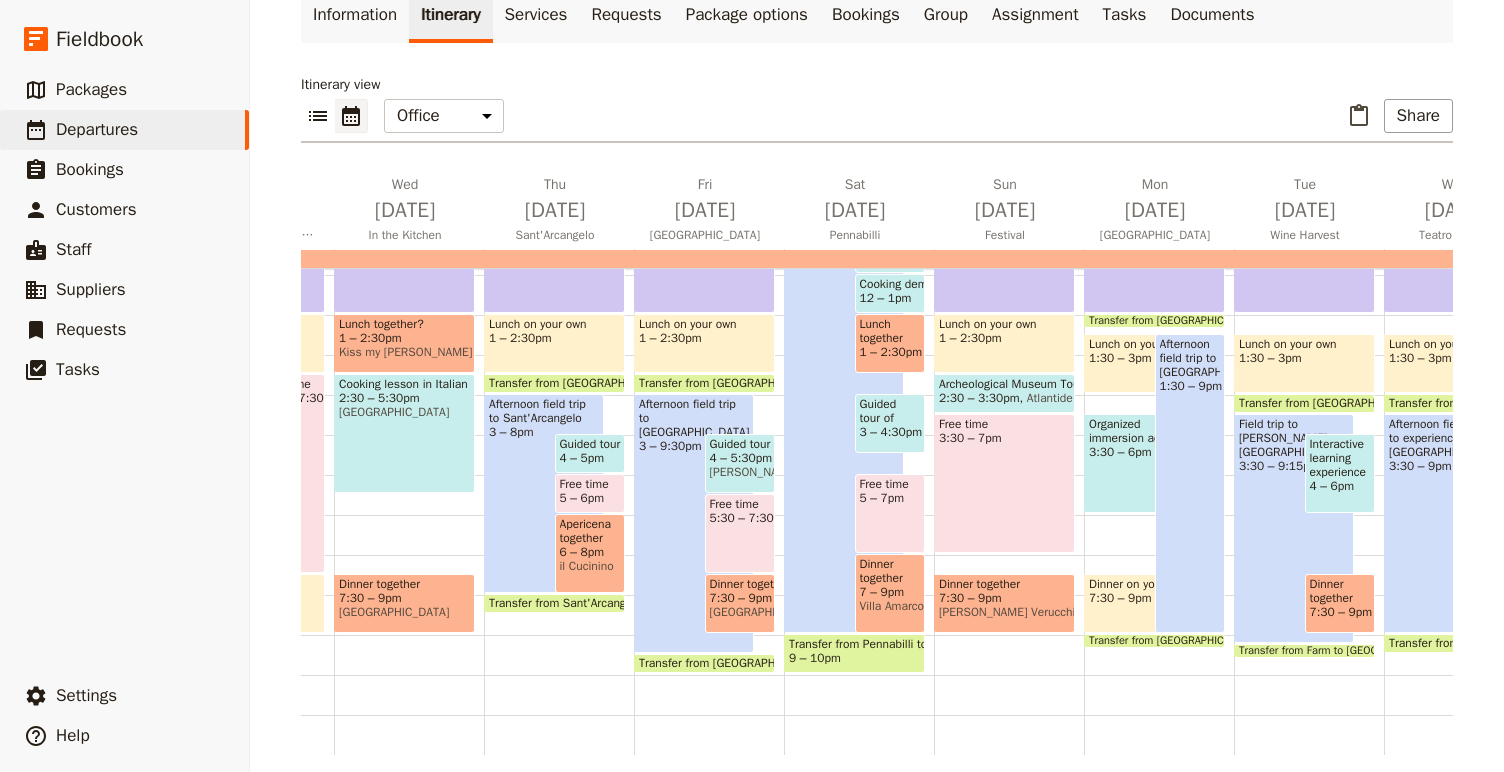 click on "Guided tour of [GEOGRAPHIC_DATA]" at bounding box center [740, 444] 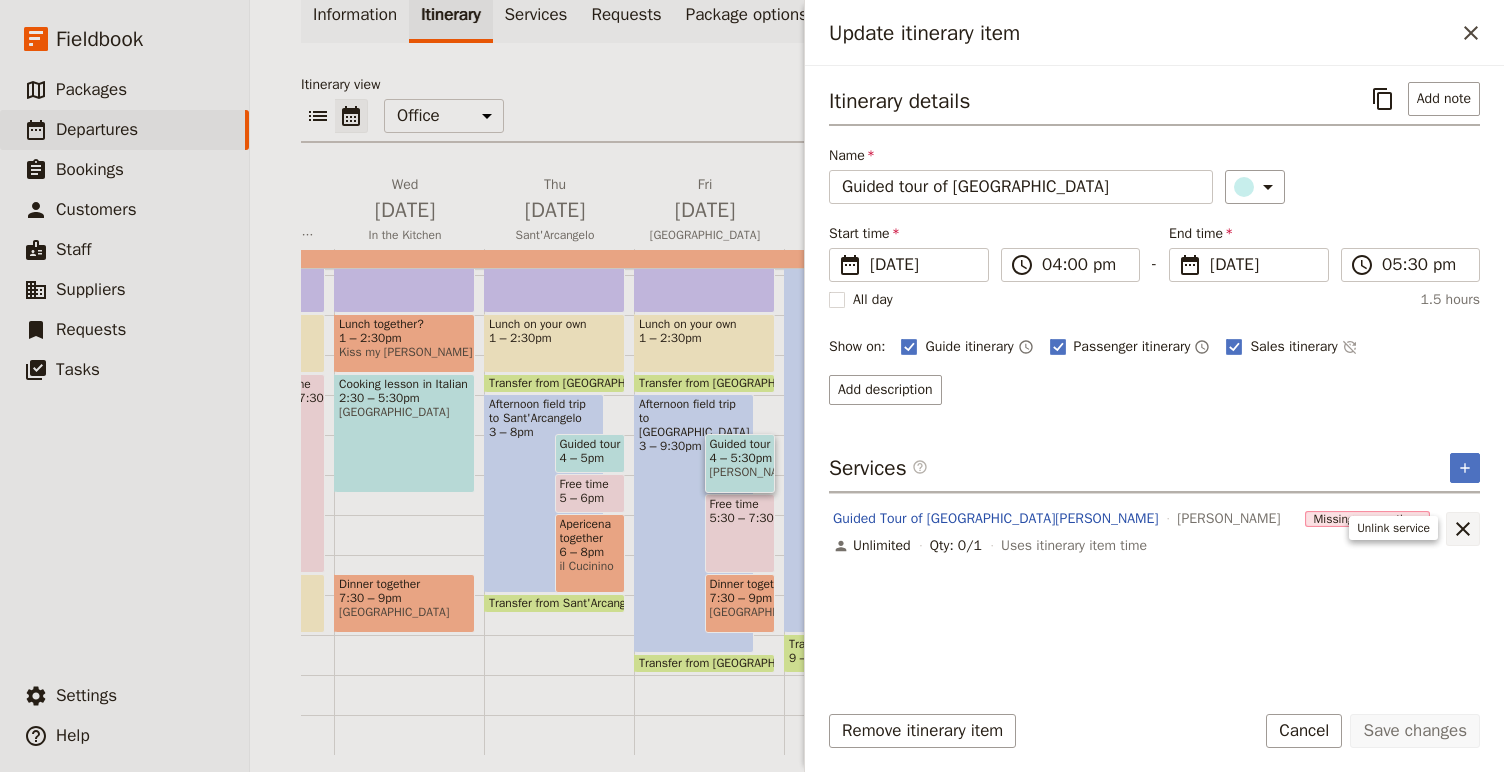 click 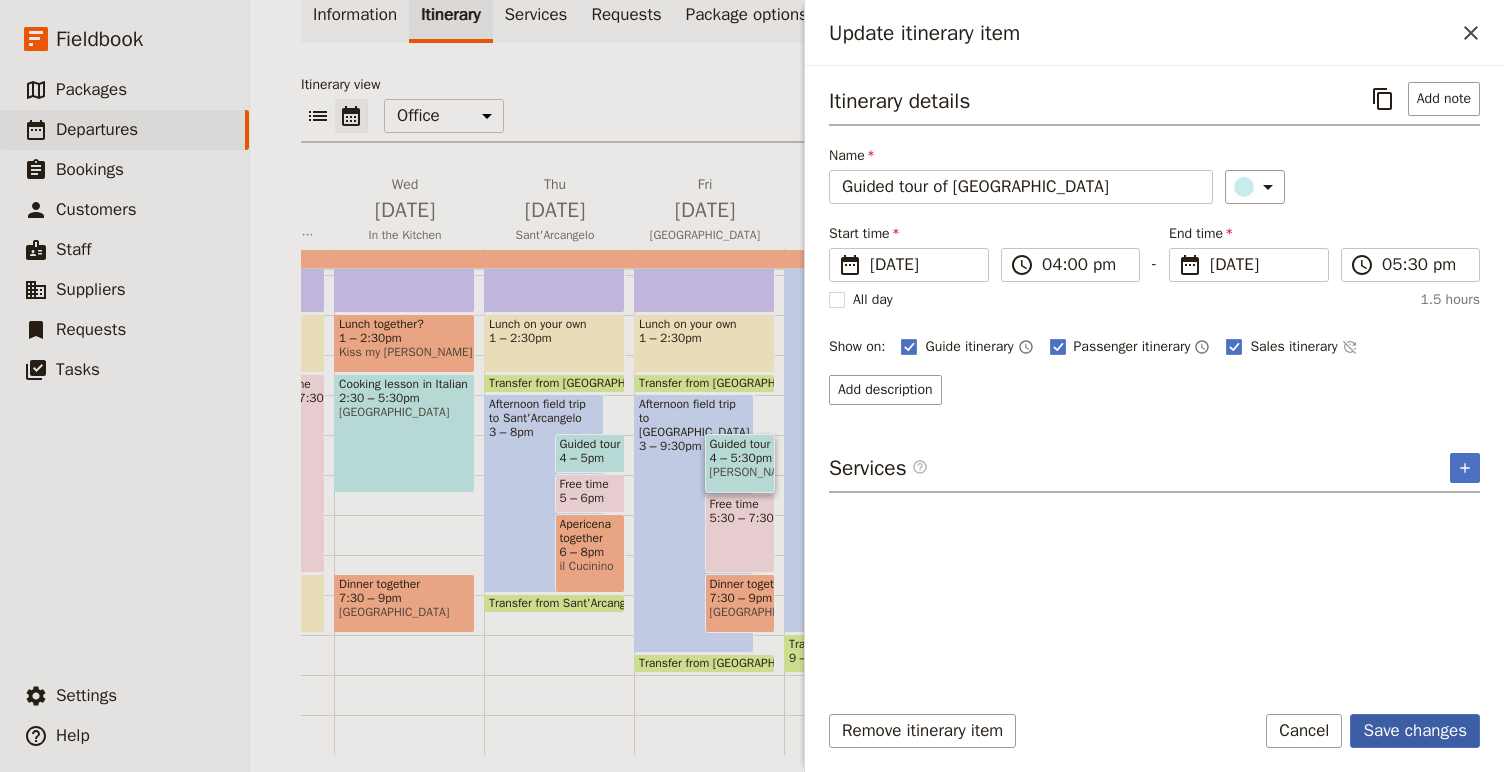 click on "Save changes" at bounding box center [1415, 731] 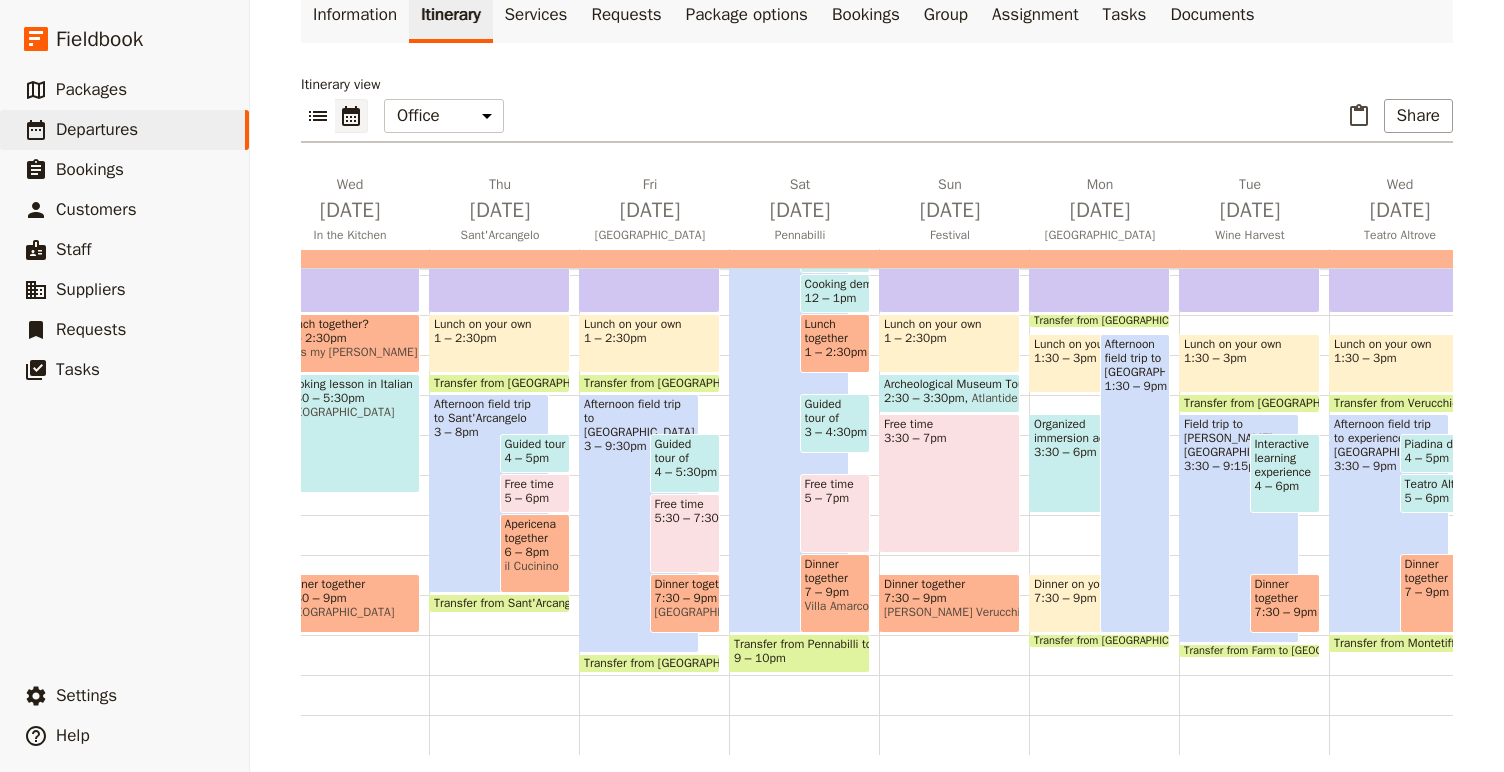 scroll, scrollTop: 0, scrollLeft: 555, axis: horizontal 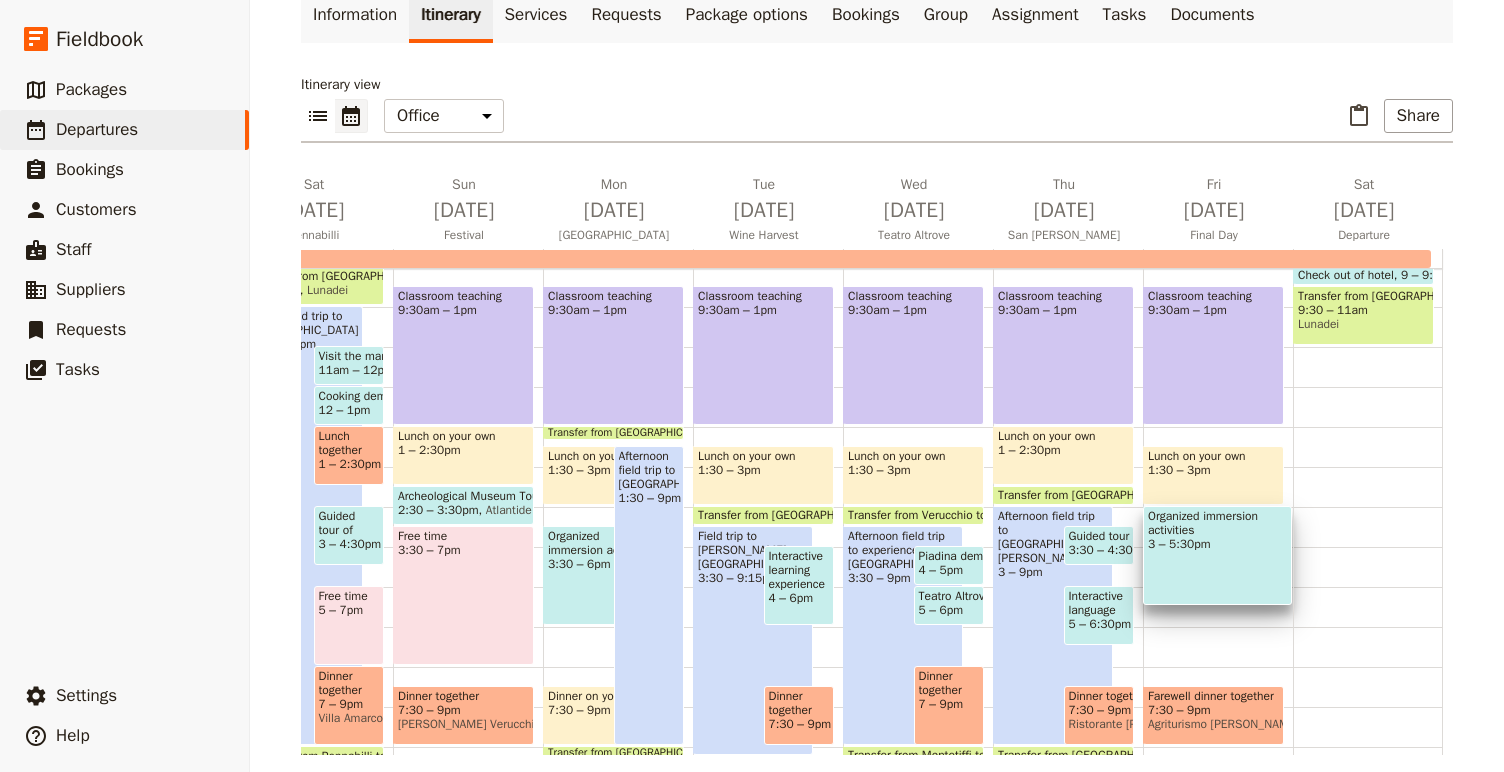 click on "Breakfast 7 – 9am Classroom teaching 9:30am – 1pm Lunch on your own 1:30 – 3pm Organized immersion activities 3 – 5:30pm Farewell dinner together 7:30 – 9pm Agriturismo [PERSON_NAME] Organized immersion activities 3 – 5:30pm" at bounding box center [1218, 387] 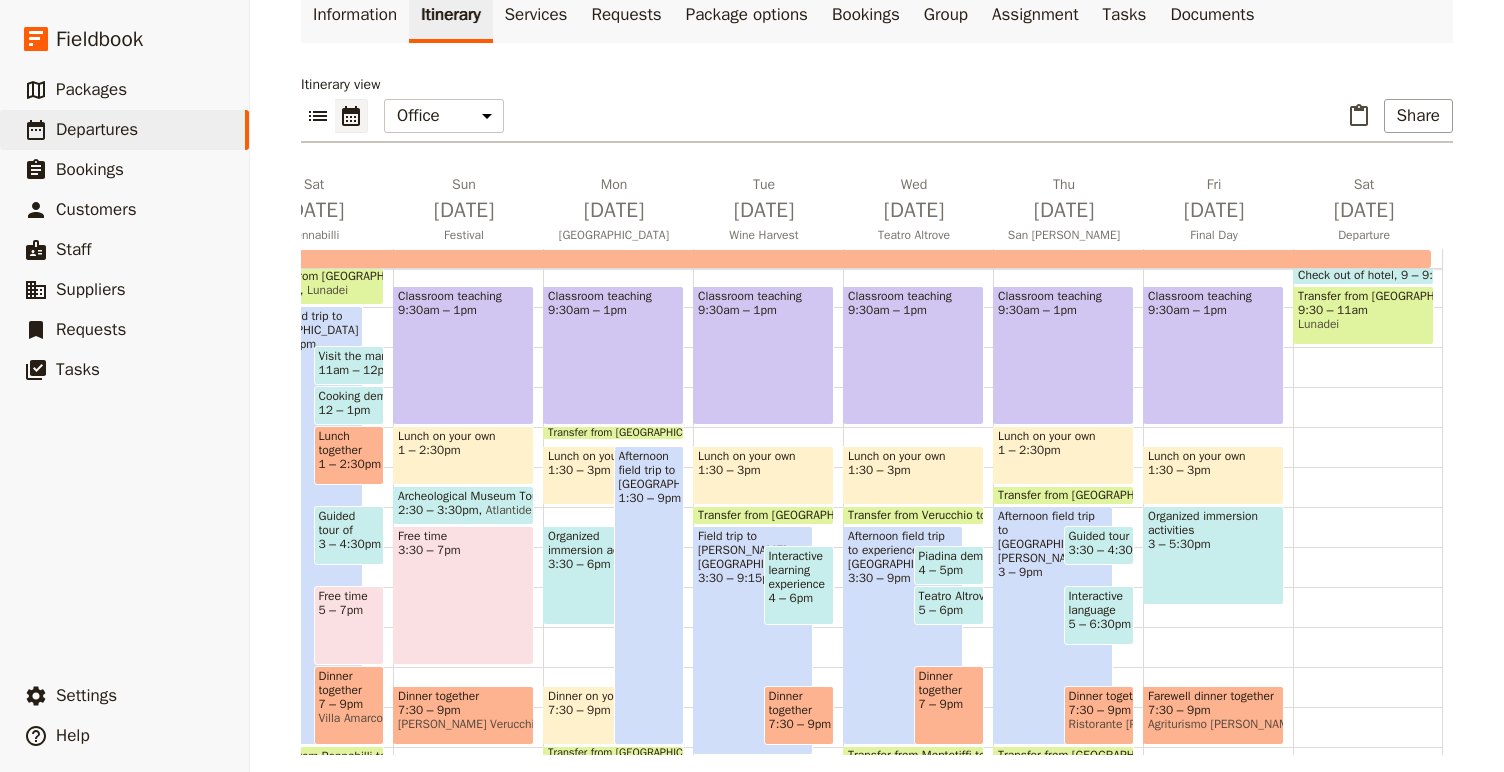 click on "Breakfast 7 – 9am Classroom teaching 9:30am – 1pm Lunch on your own 1:30 – 3pm Organized immersion activities 3 – 5:30pm Farewell dinner together 7:30 – 9pm Agriturismo [PERSON_NAME]" at bounding box center (1218, 387) 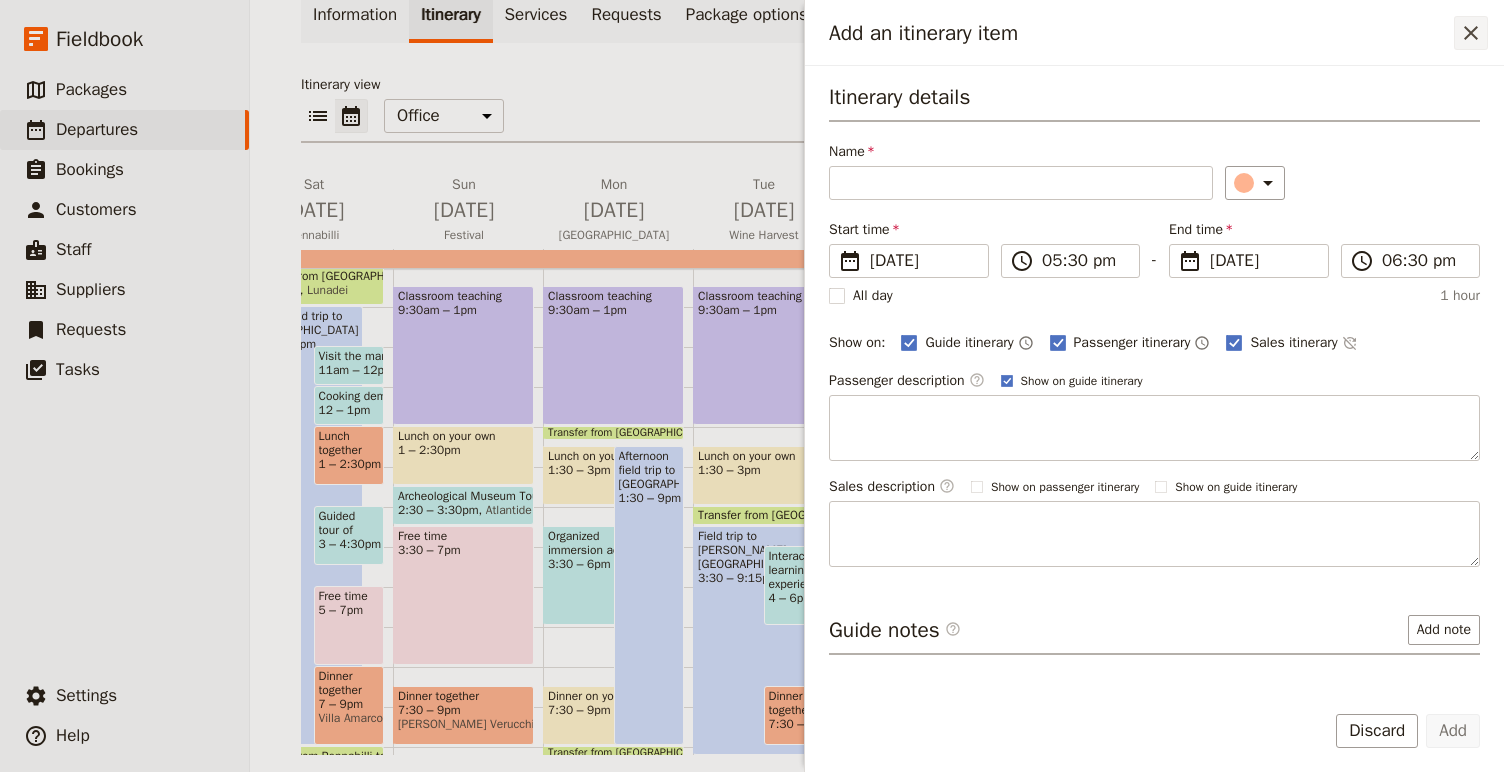 click 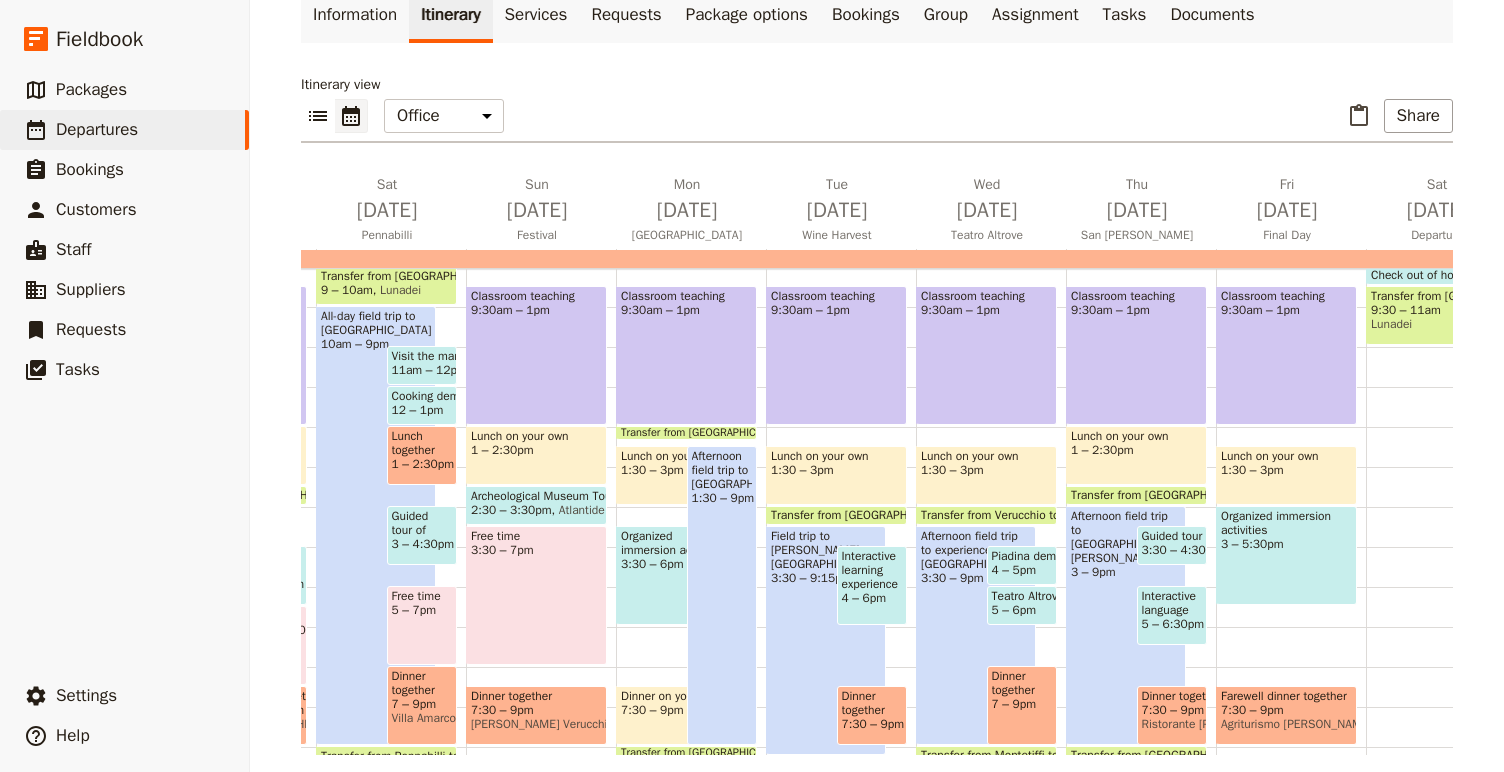 scroll, scrollTop: 0, scrollLeft: 950, axis: horizontal 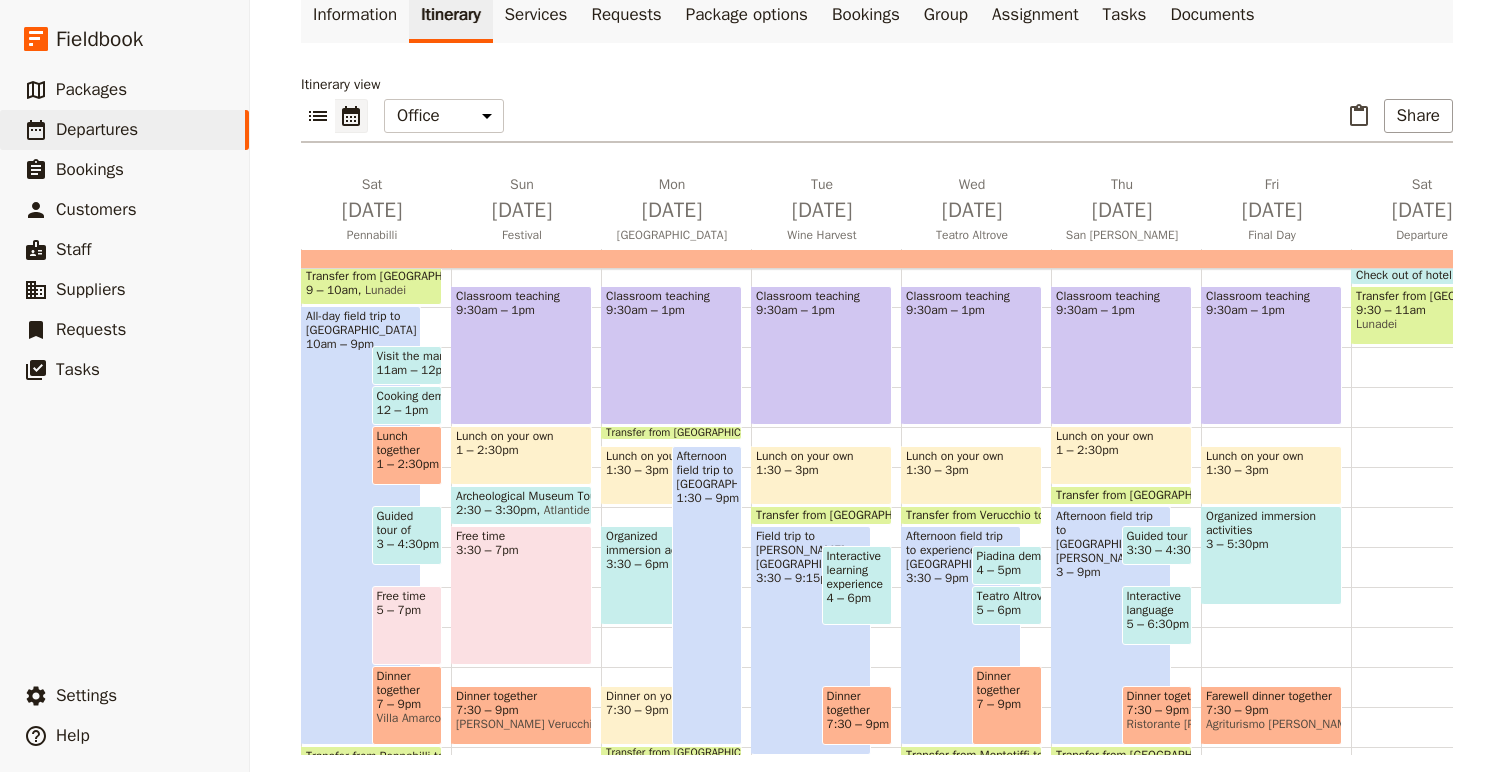 click on "Breakfast 7 – 9am Classroom teaching 9:30am – 1pm Lunch on your own 1:30 – 3pm Organized immersion activities 3 – 5:30pm Farewell dinner together 7:30 – 9pm Agriturismo [PERSON_NAME]" at bounding box center [1276, 387] 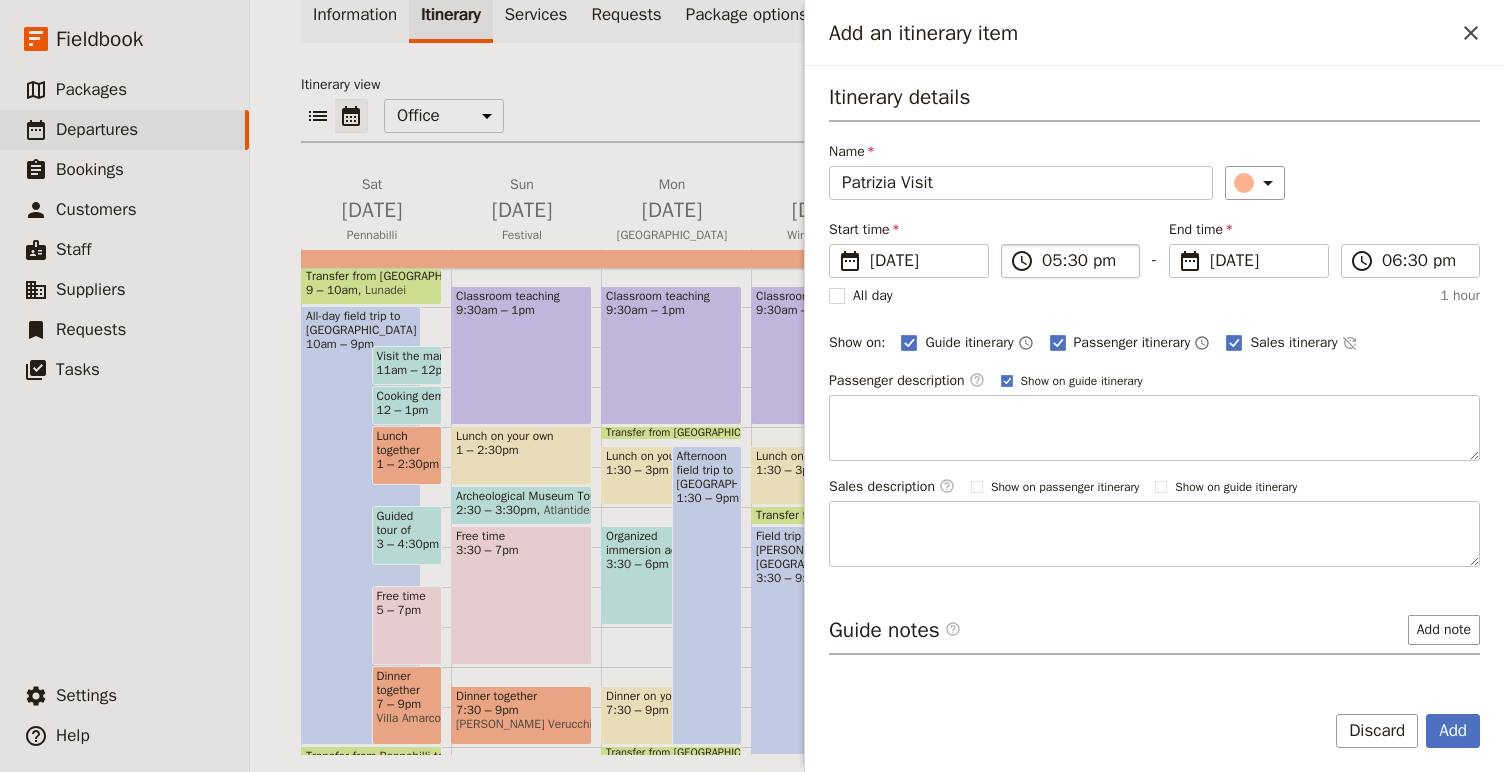 type on "Patrizia Visit" 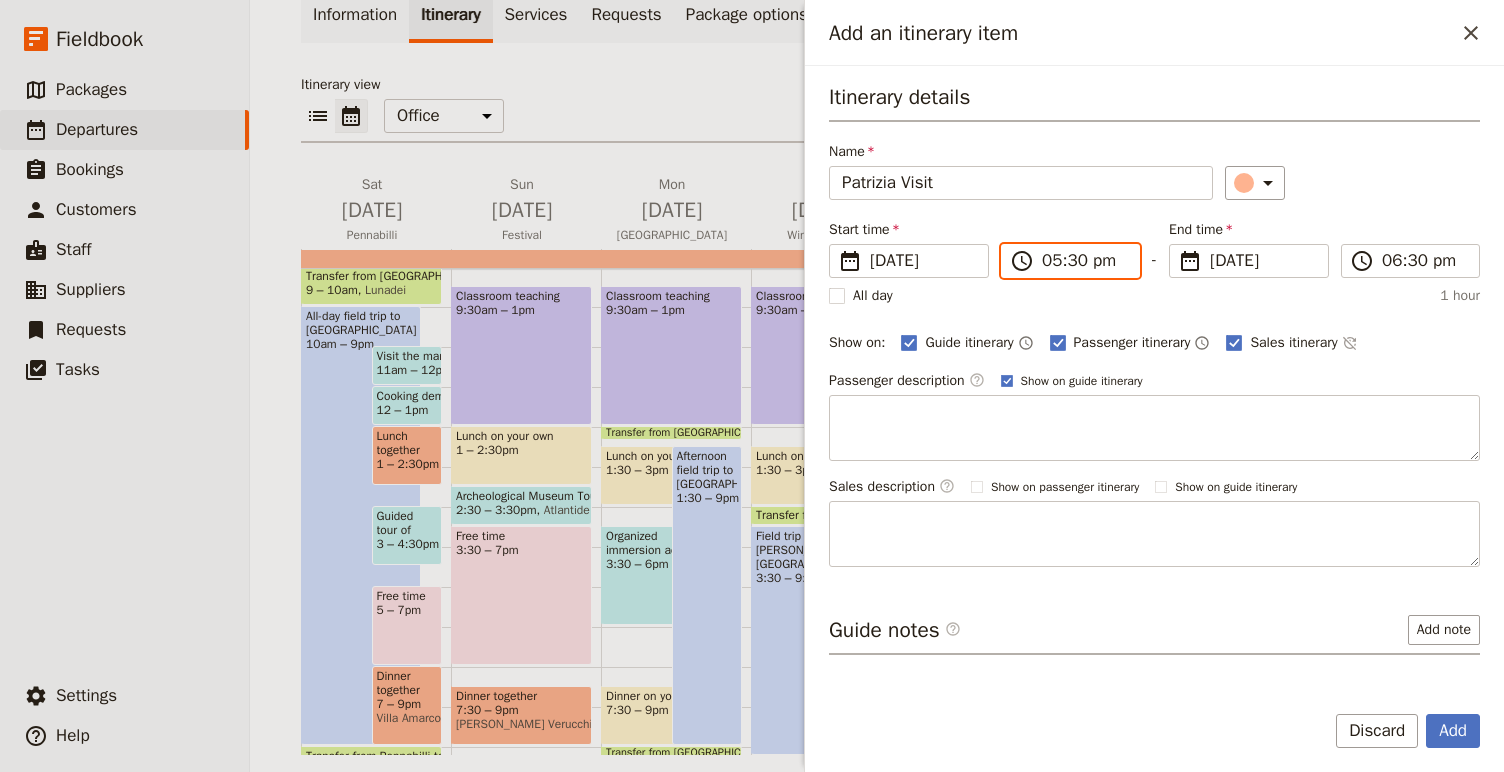 click on "05:30 pm" at bounding box center (1084, 261) 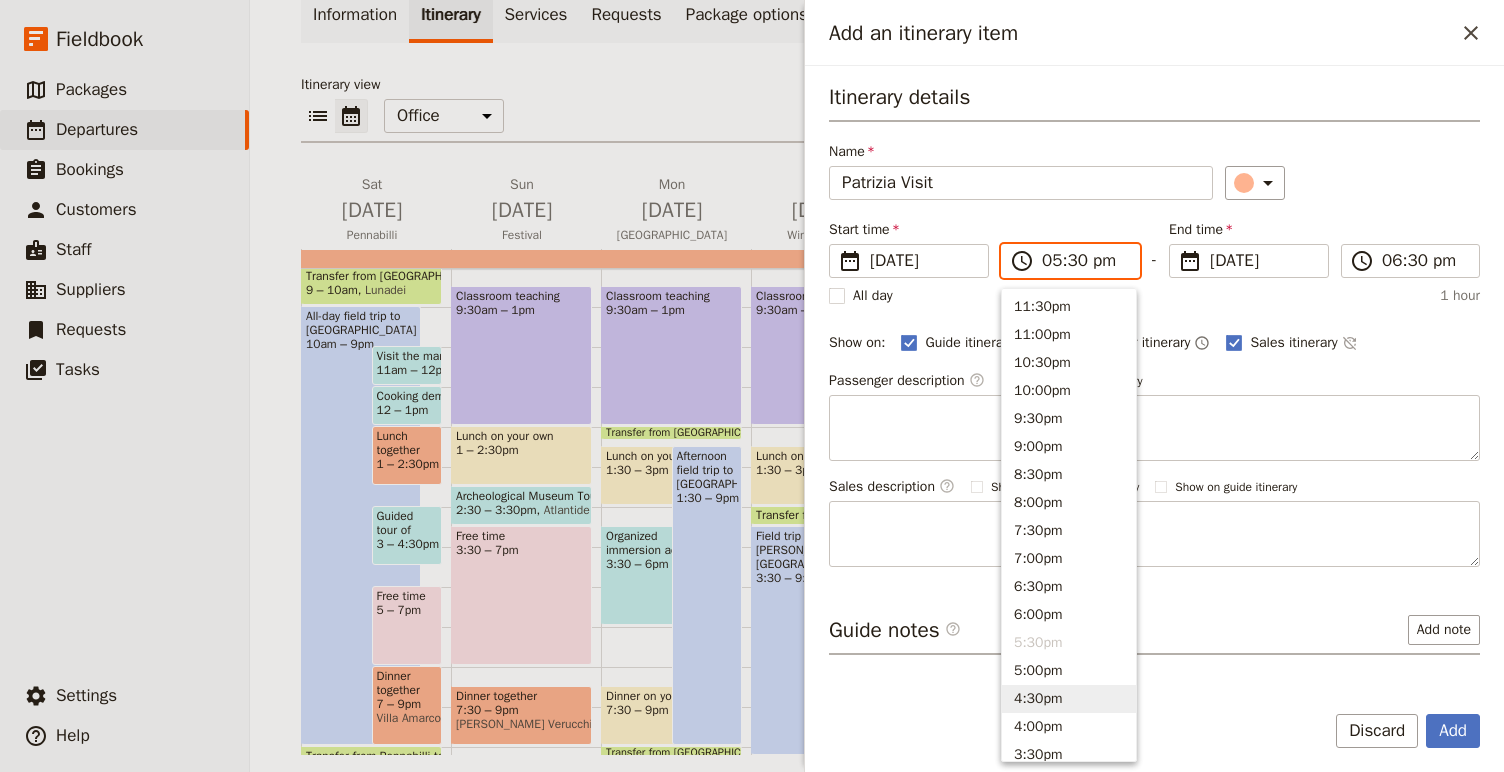 click on "4:30pm" at bounding box center (1069, 699) 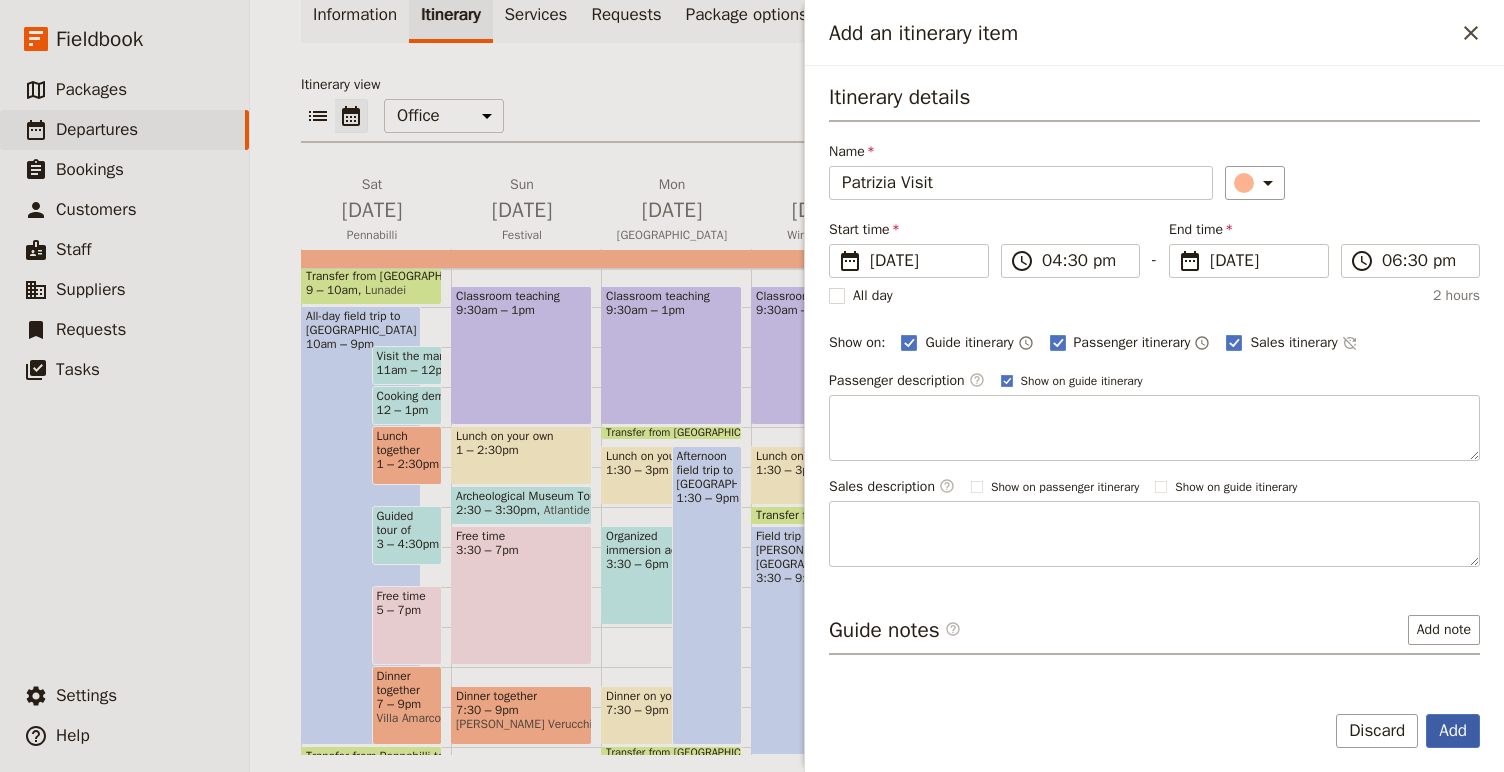 click on "Add" at bounding box center [1453, 731] 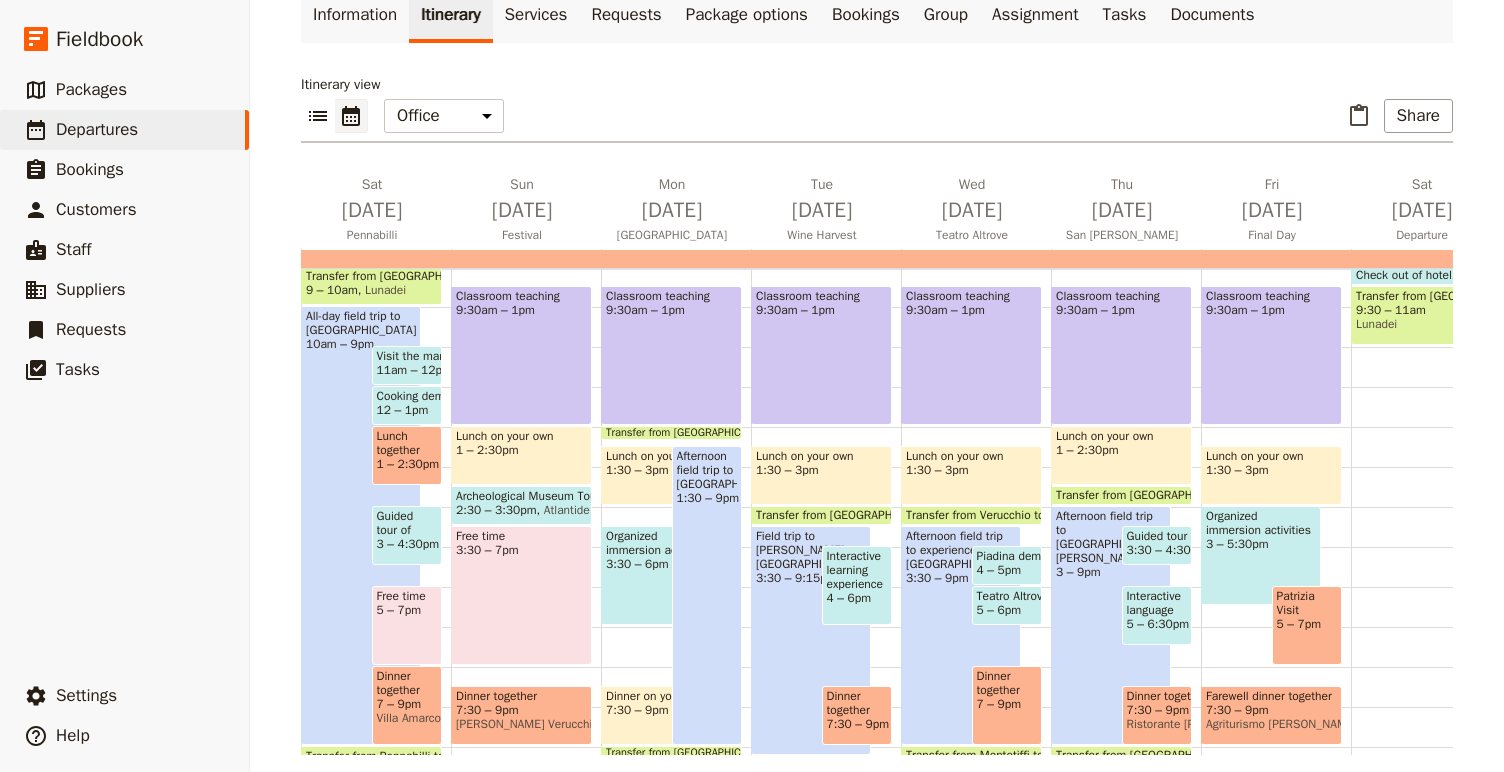 click on "Organized immersion activities" at bounding box center (1261, 523) 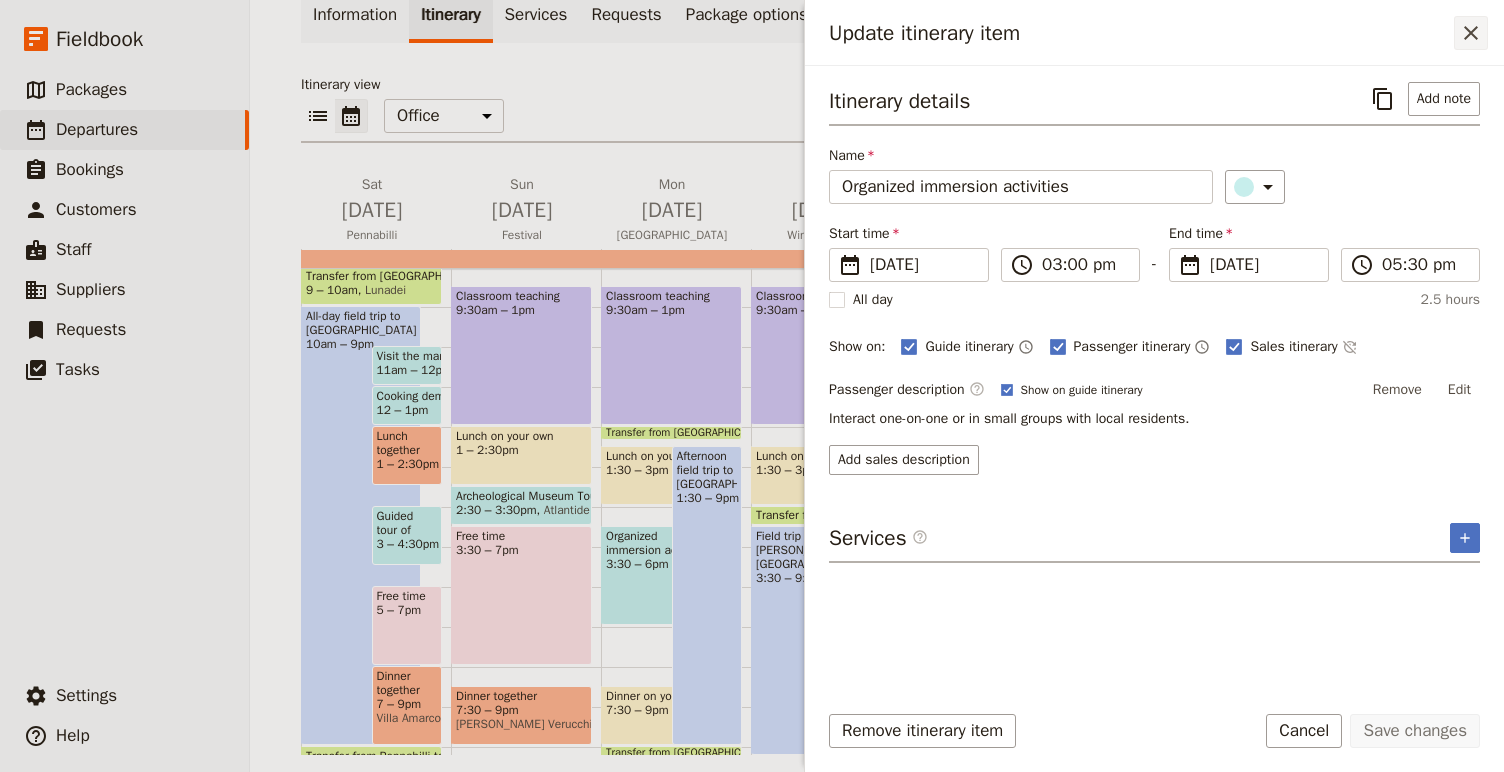 click 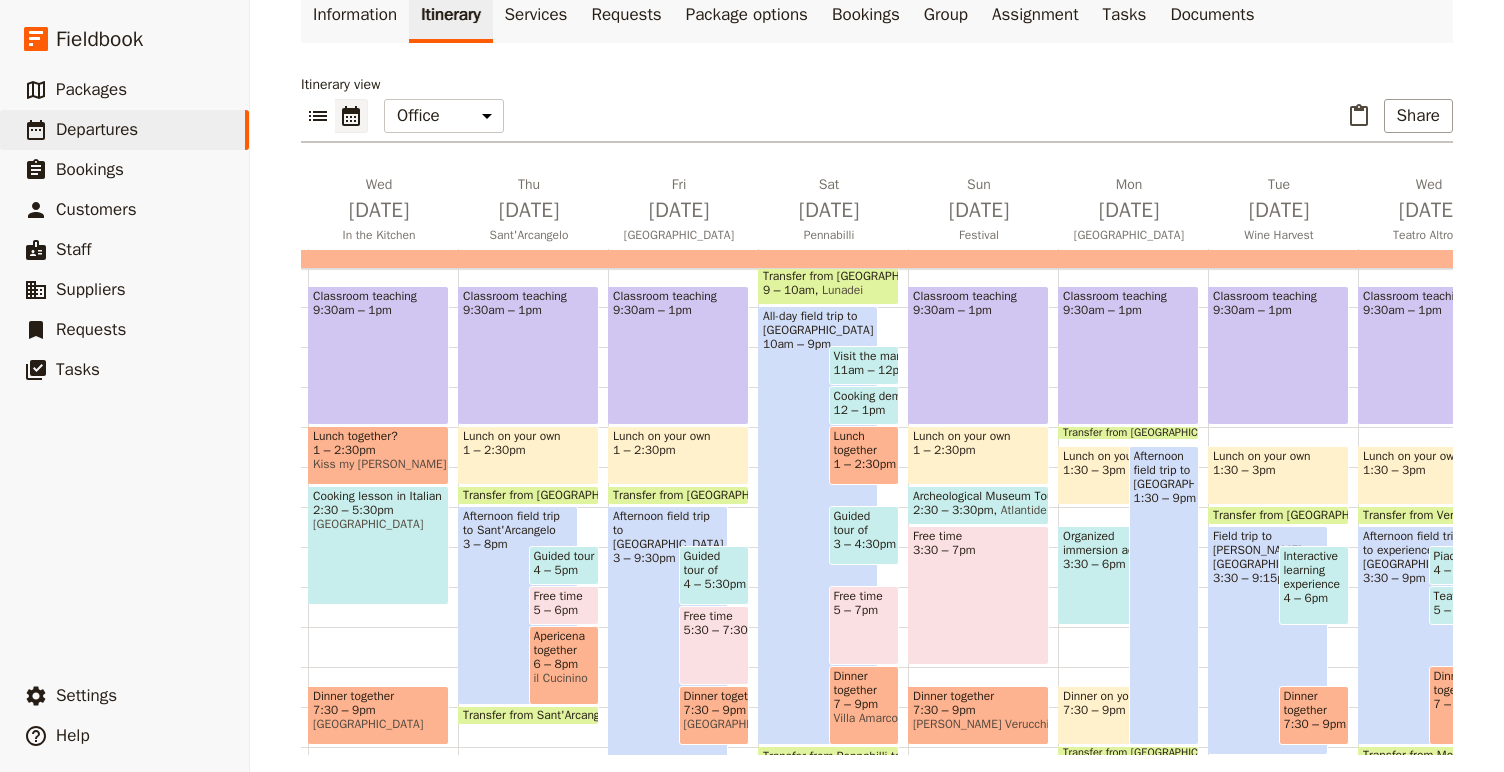 scroll, scrollTop: 0, scrollLeft: 495, axis: horizontal 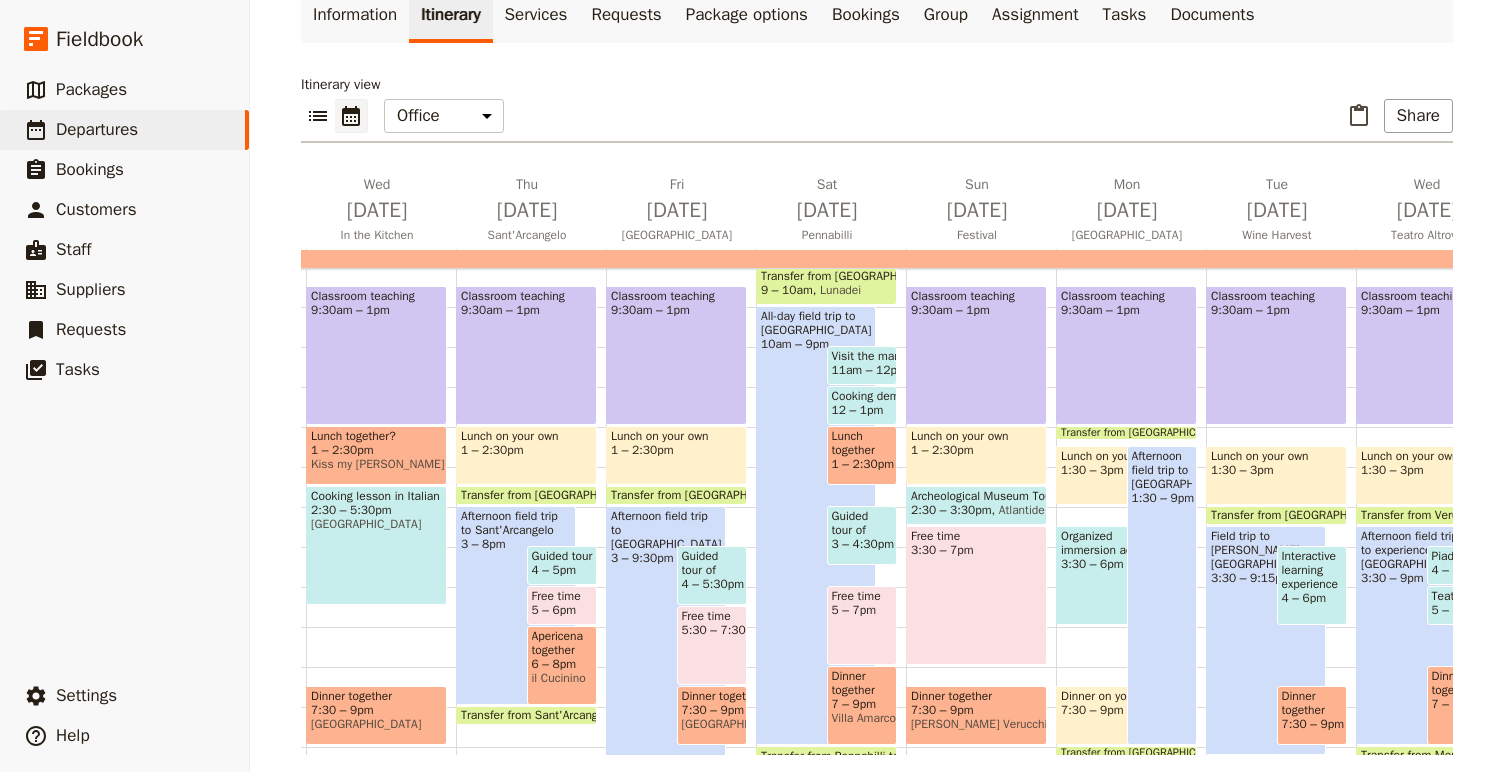 click on "Afternoon field trip to [GEOGRAPHIC_DATA] 3 – 9:30pm" at bounding box center (666, 635) 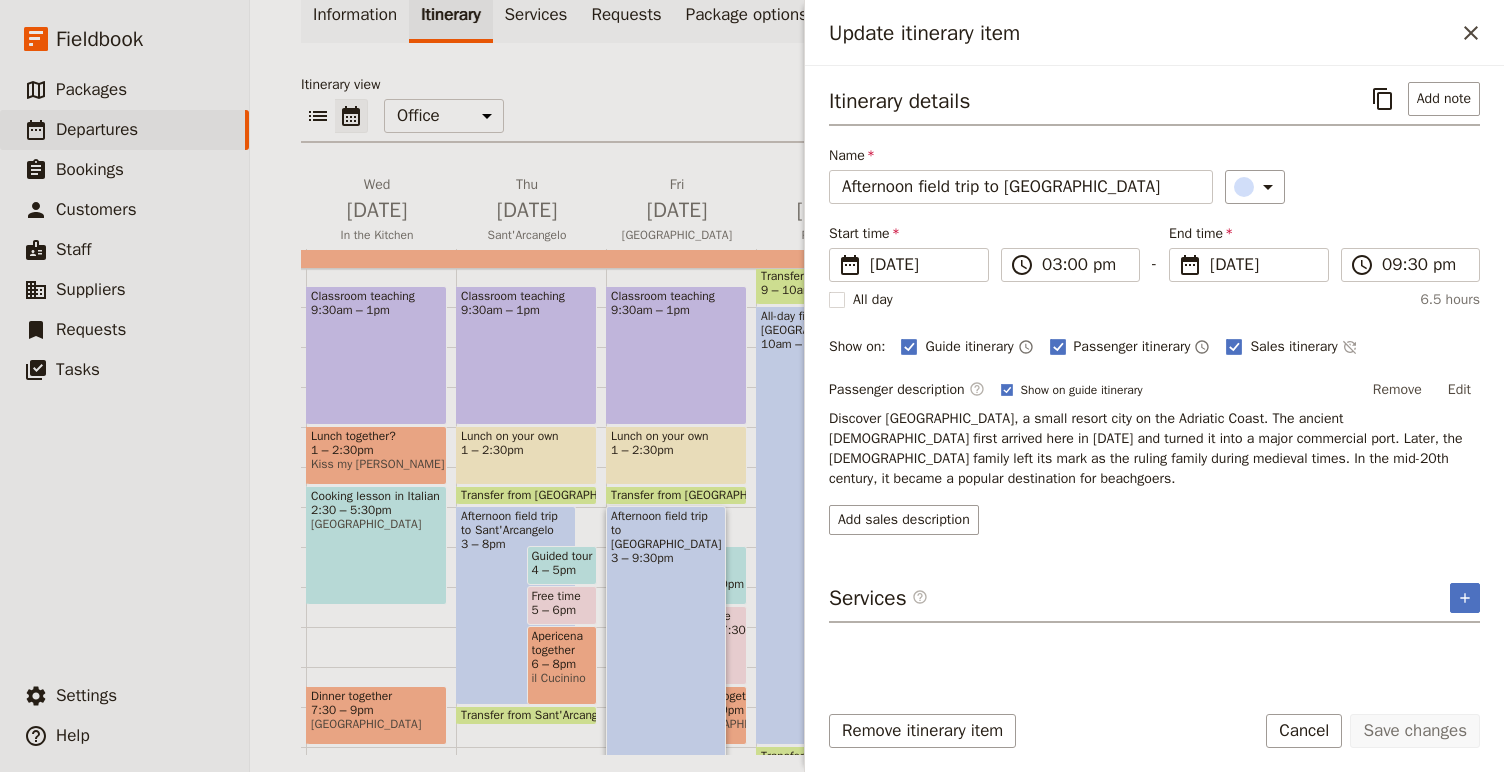 click on "6 – 8pm" at bounding box center [562, 664] 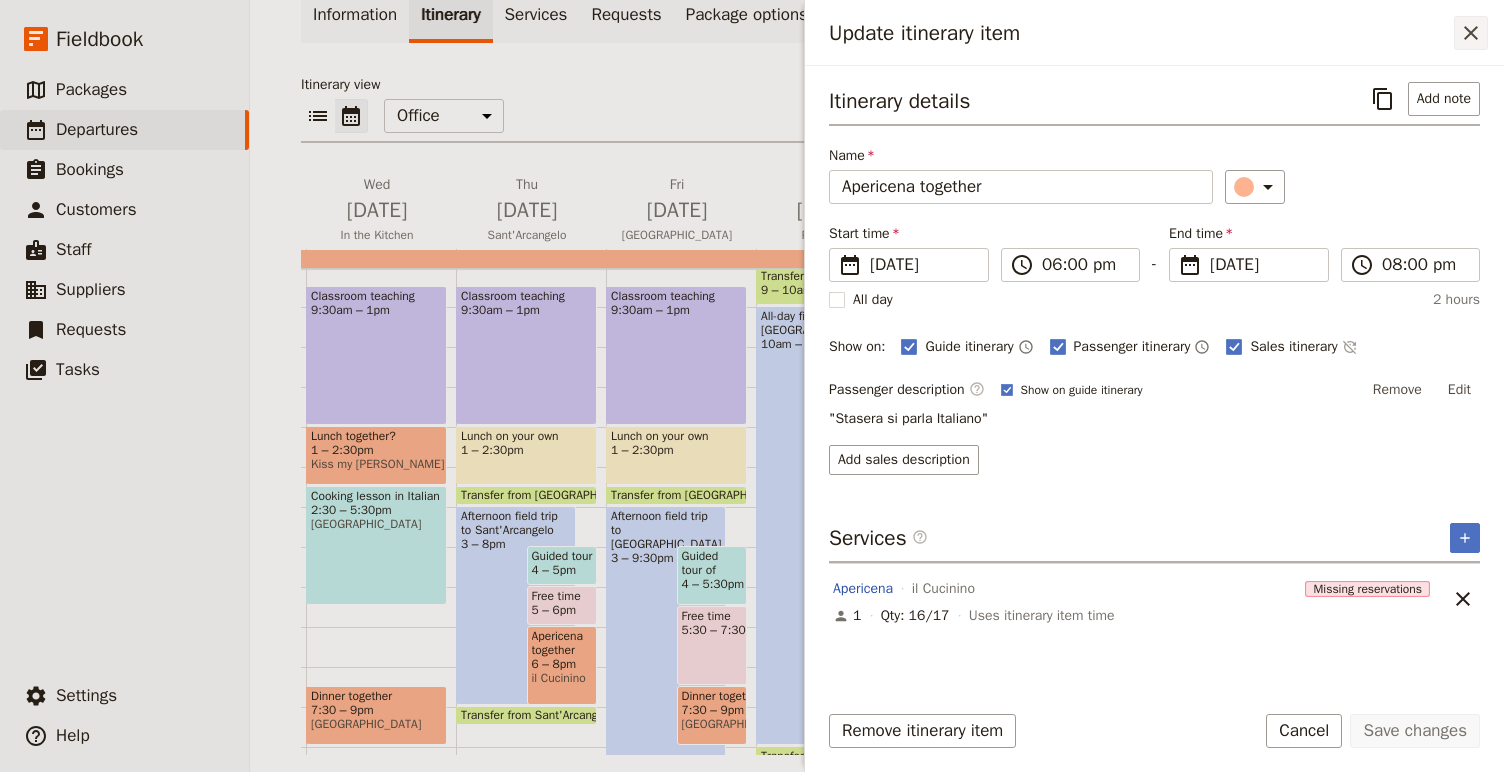 click 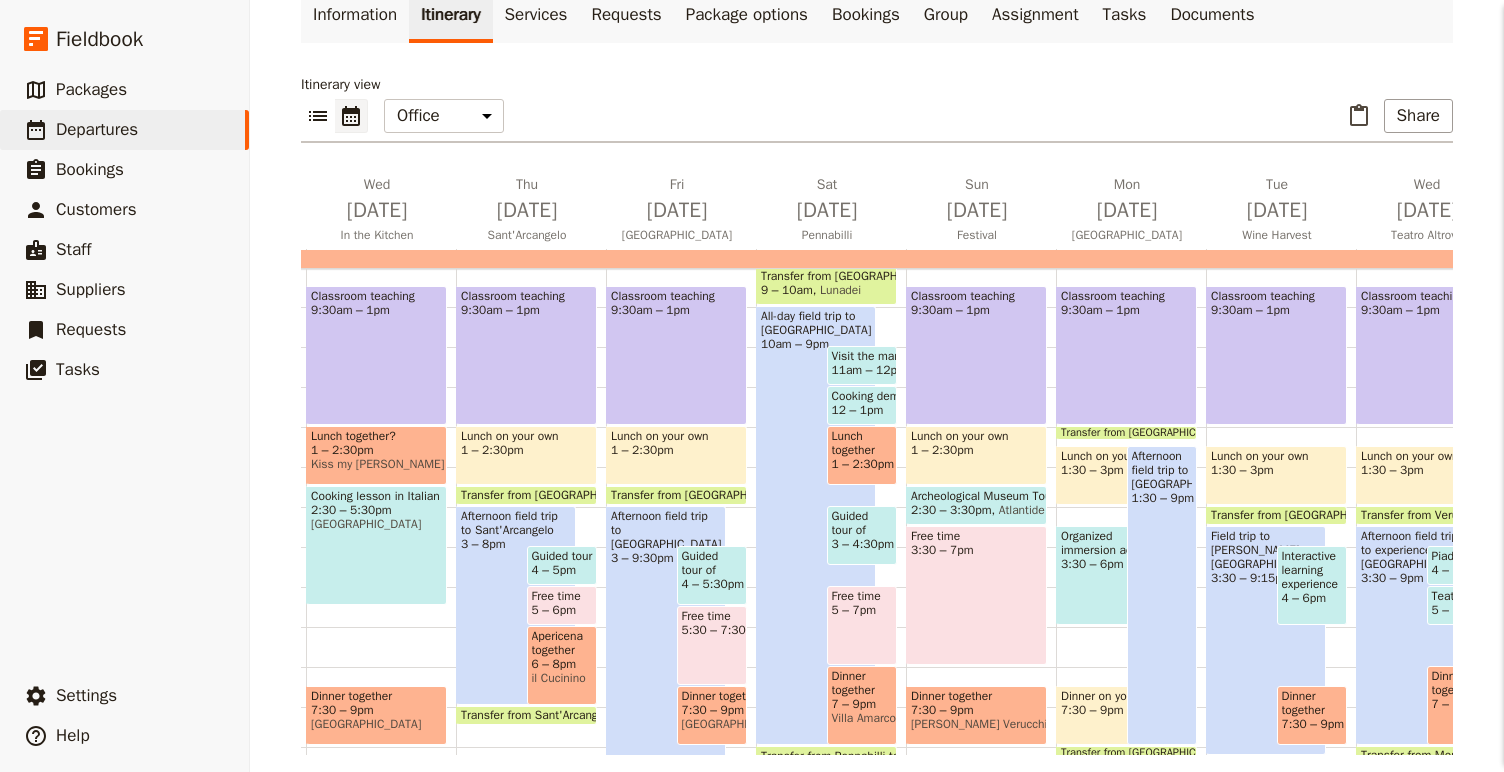 scroll, scrollTop: 0, scrollLeft: 0, axis: both 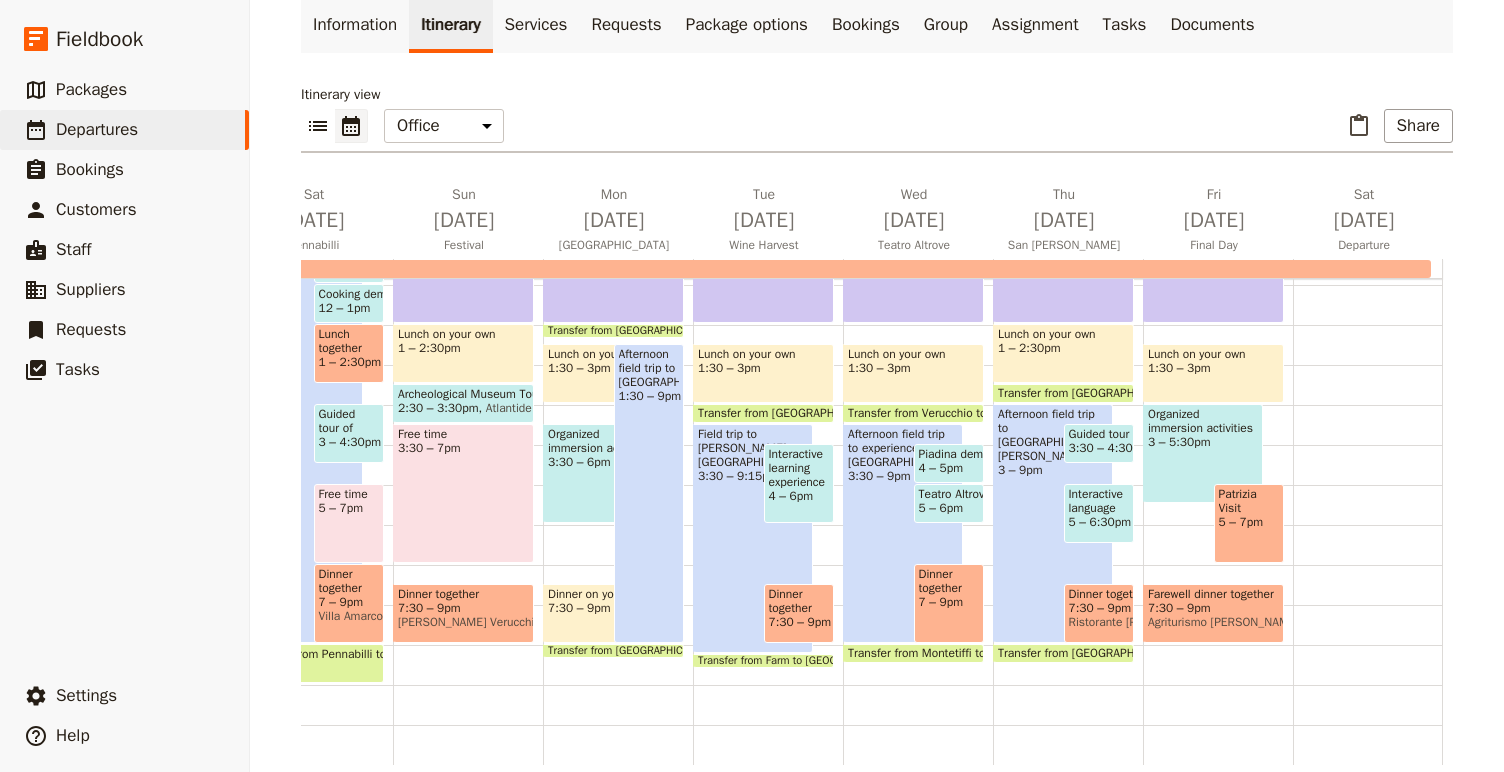 click on "Patrizia Visit" at bounding box center [1249, 501] 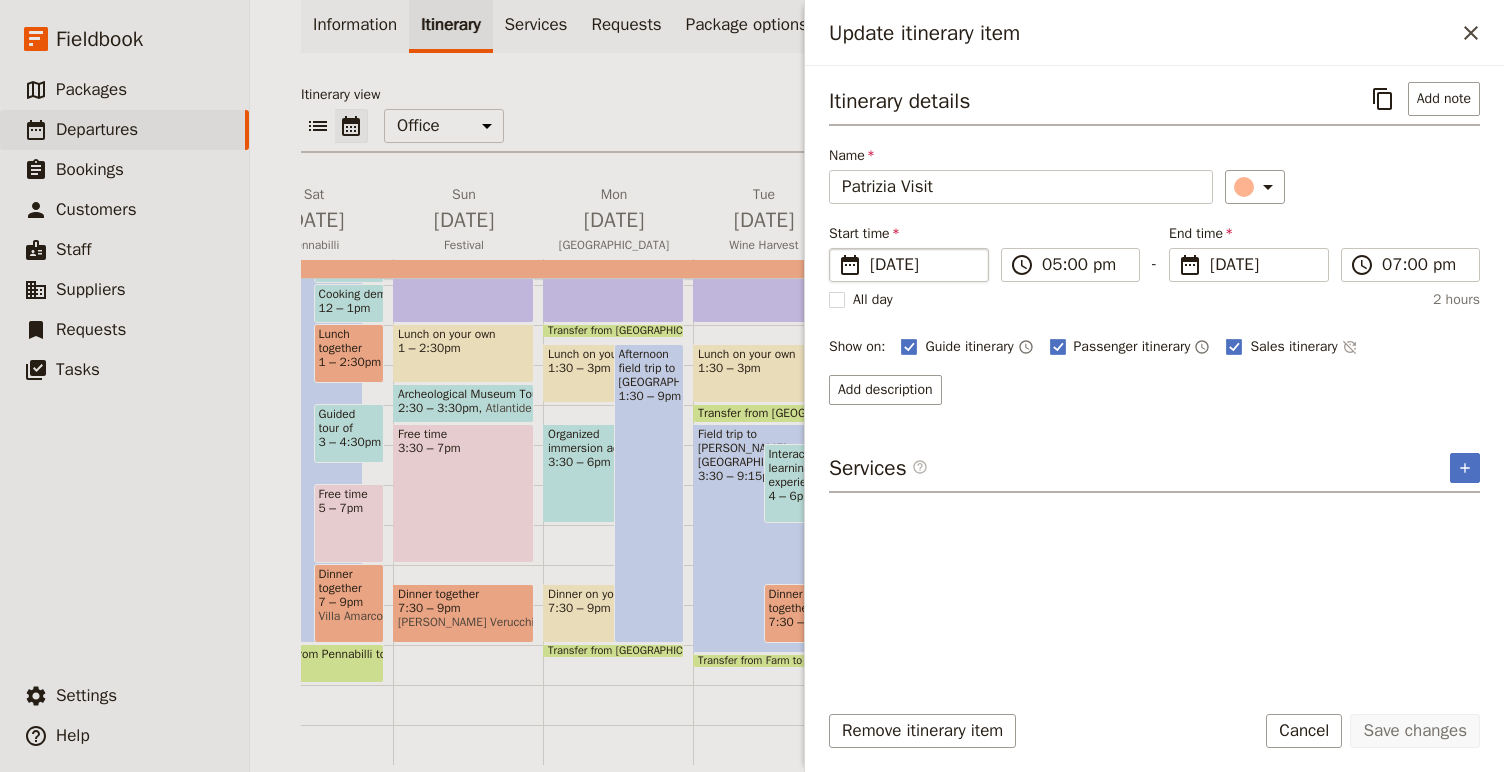click on "[DATE]" at bounding box center [923, 265] 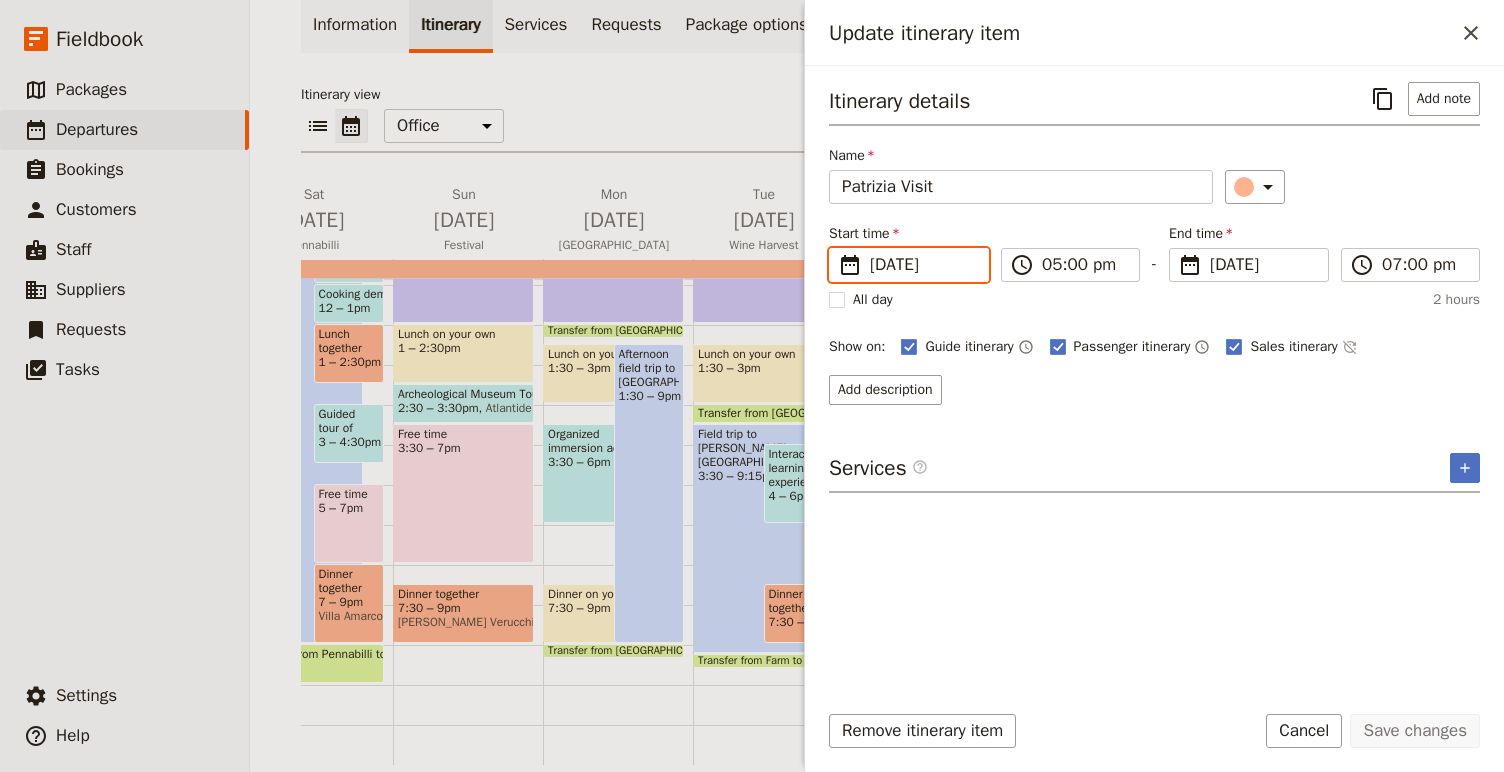 click on "[DATE]" at bounding box center (837, 248) 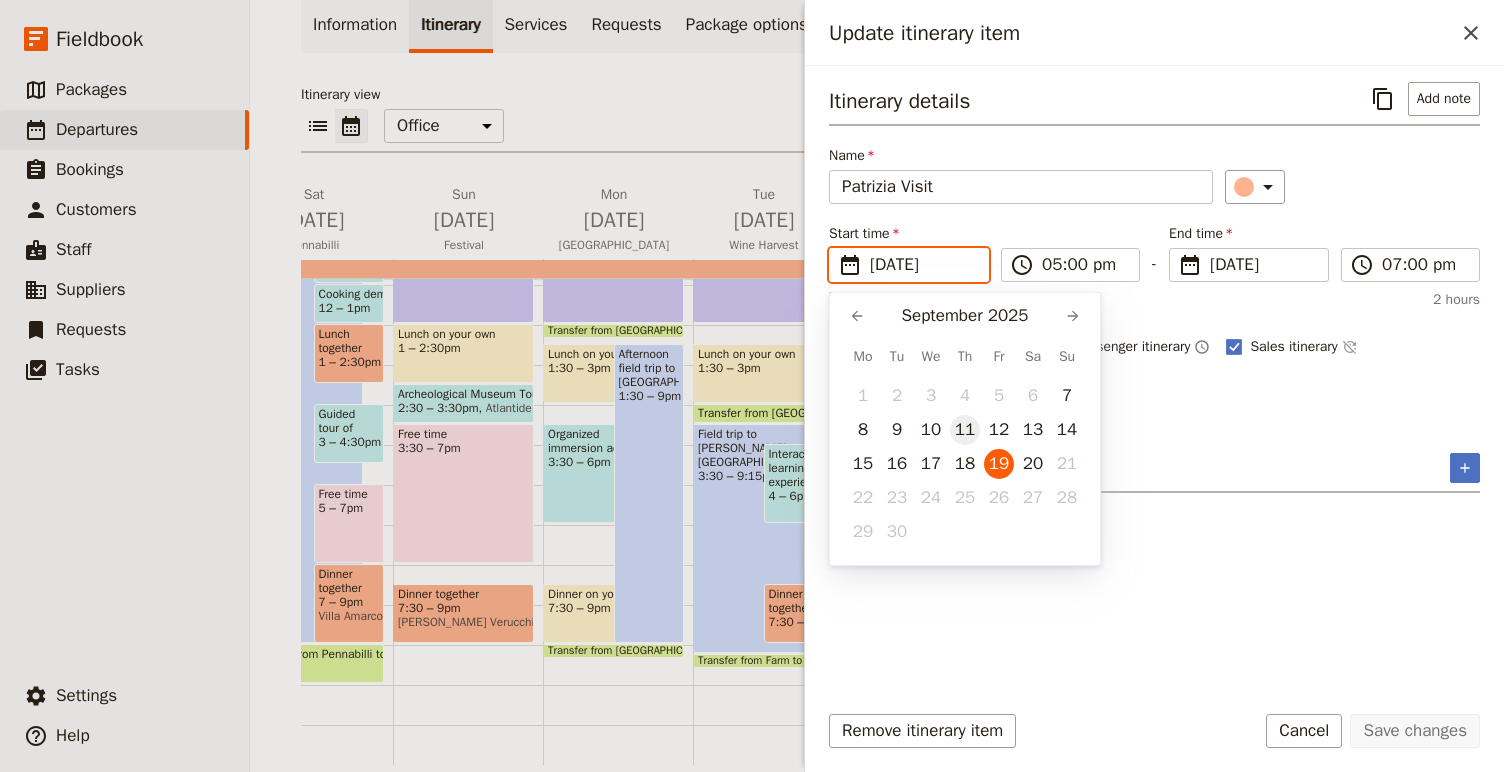 click on "11" at bounding box center (965, 430) 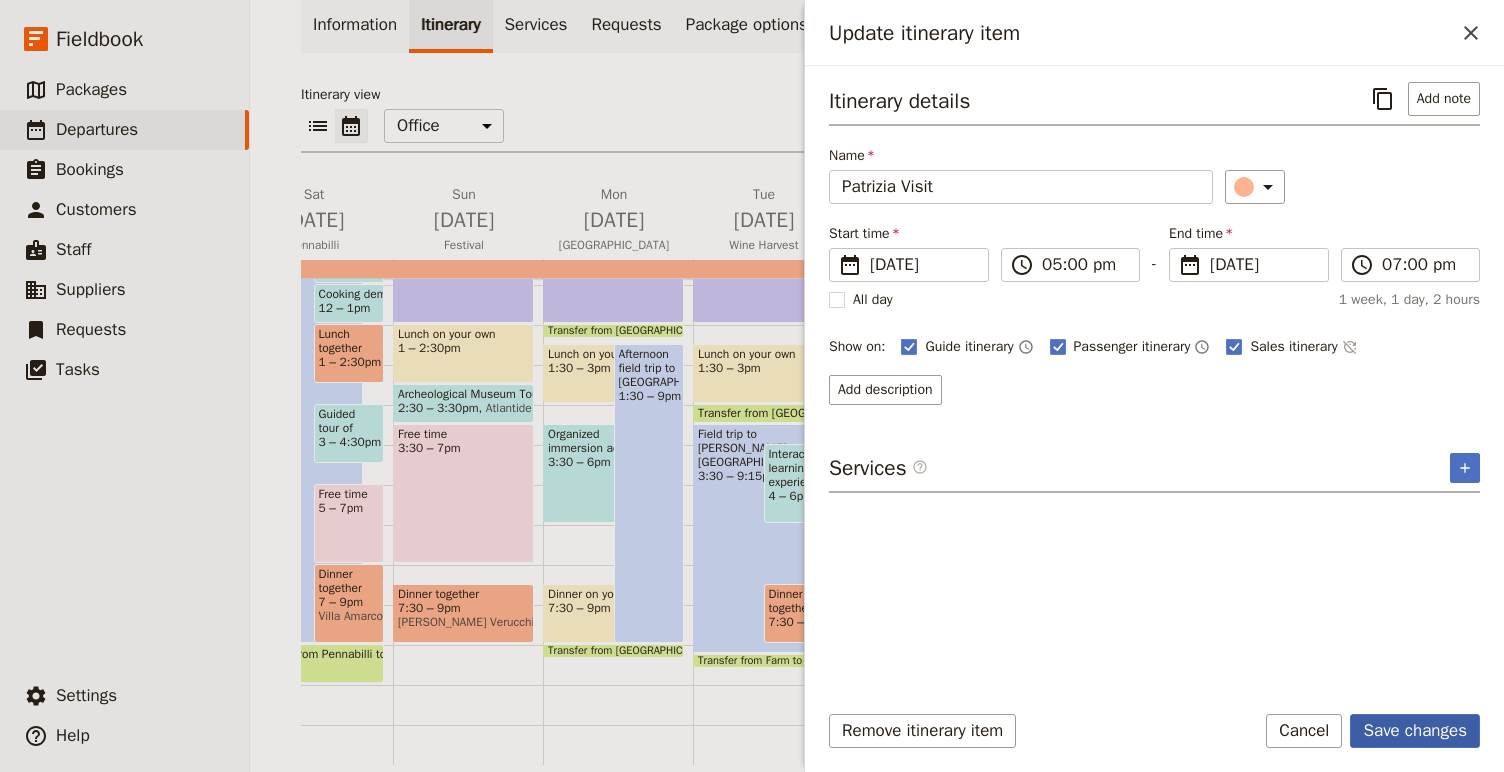click on "Save changes" at bounding box center [1415, 731] 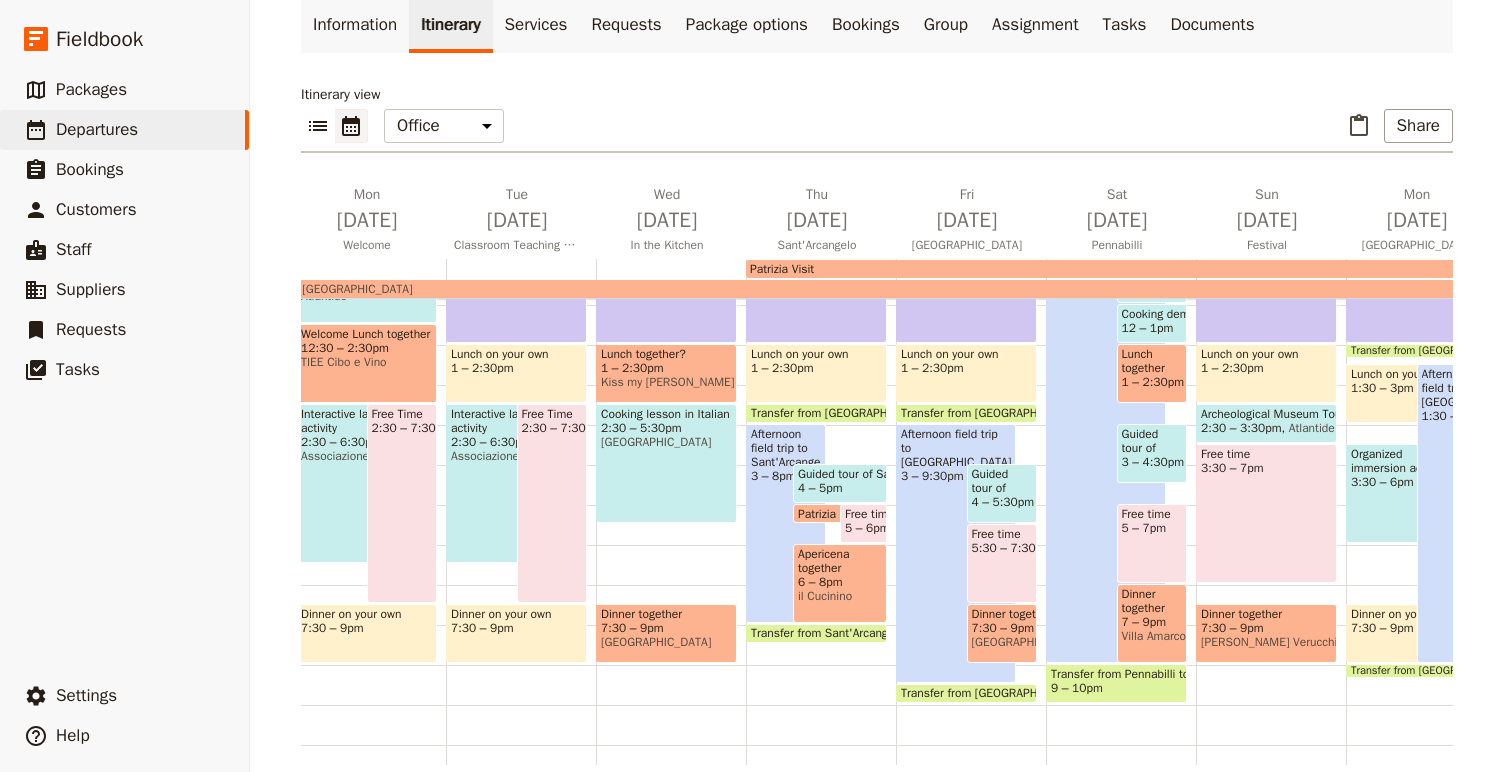 scroll, scrollTop: 0, scrollLeft: 257, axis: horizontal 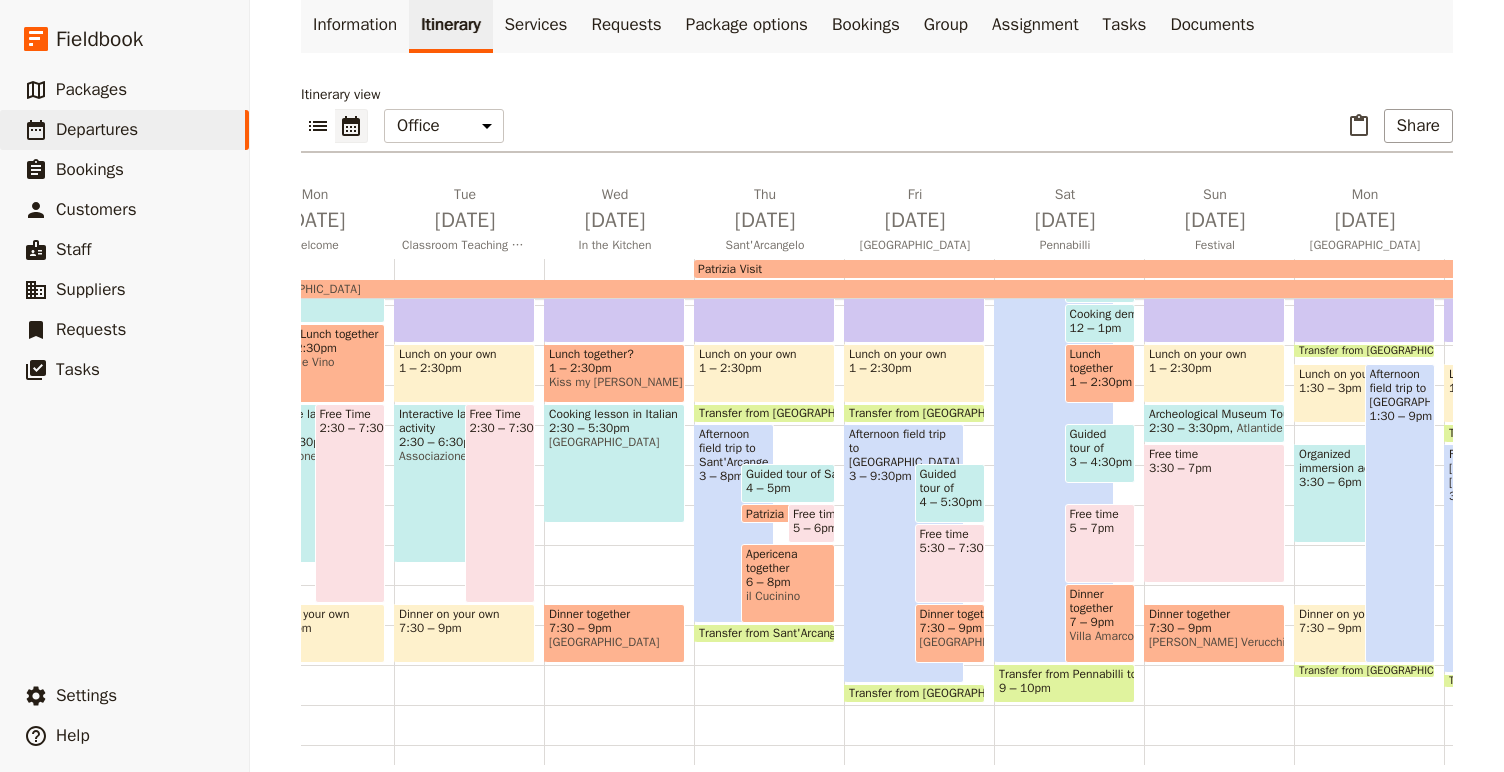click on "Patrizia Visit" at bounding box center (781, 513) 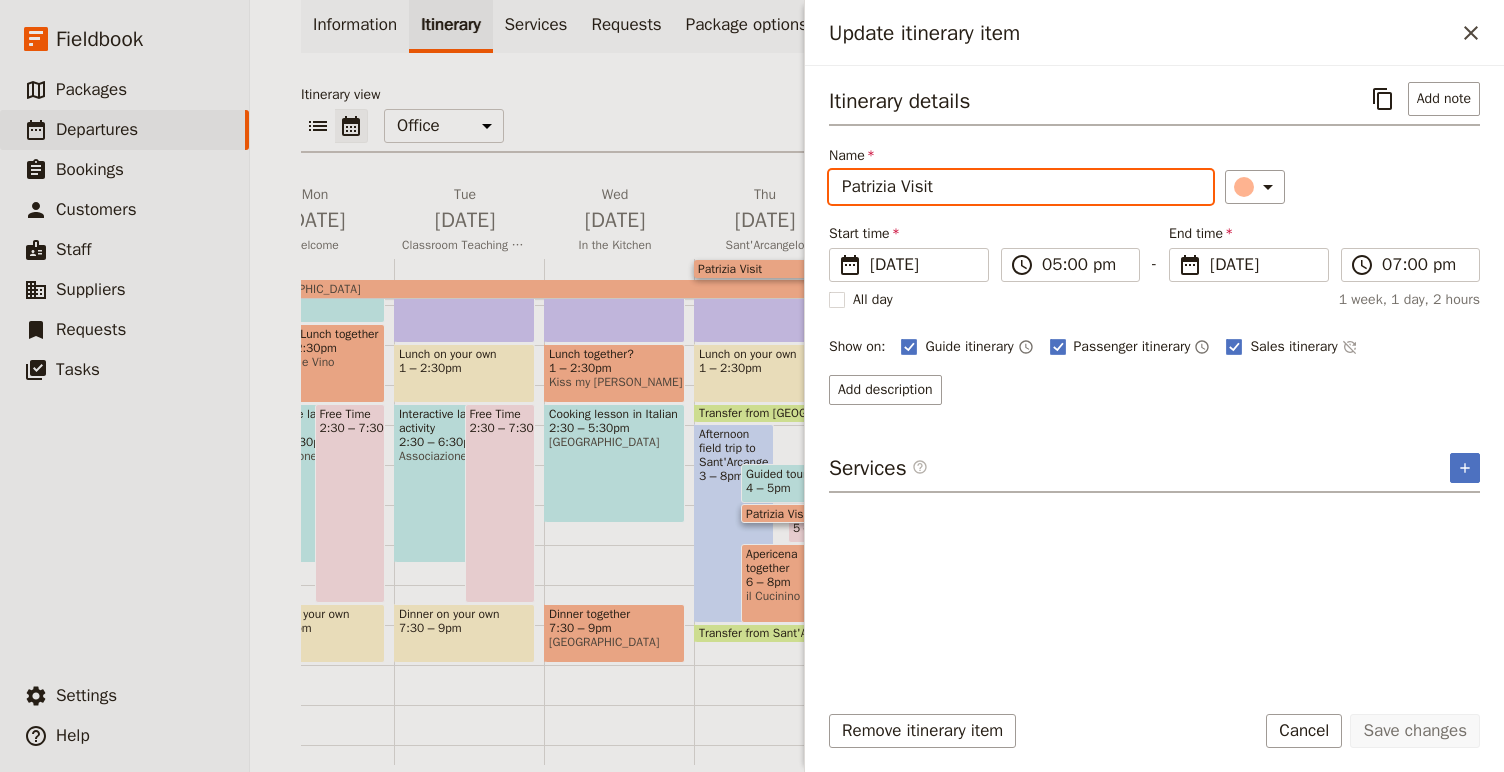 click on "Patrizia Visit" at bounding box center (1021, 187) 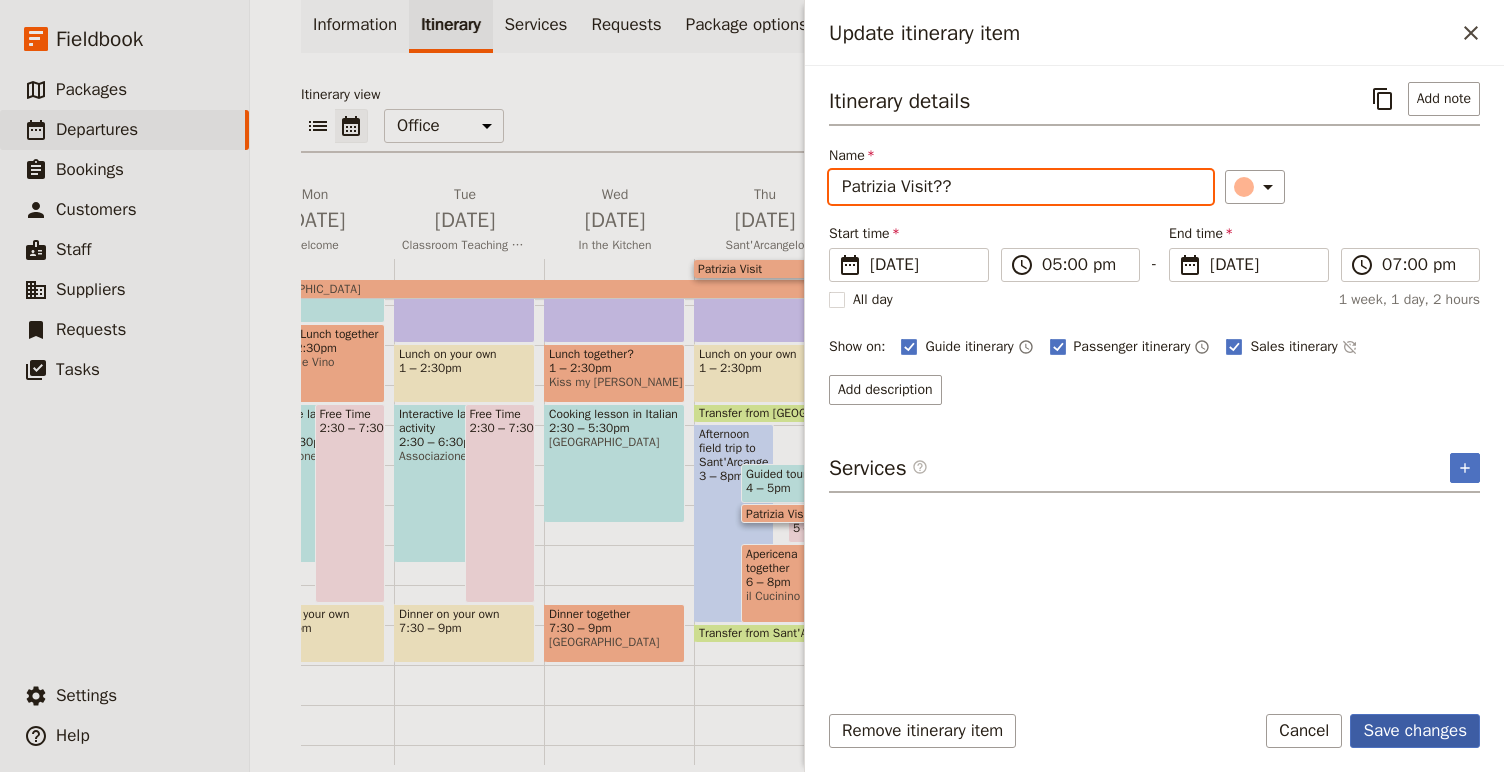 type on "Patrizia Visit??" 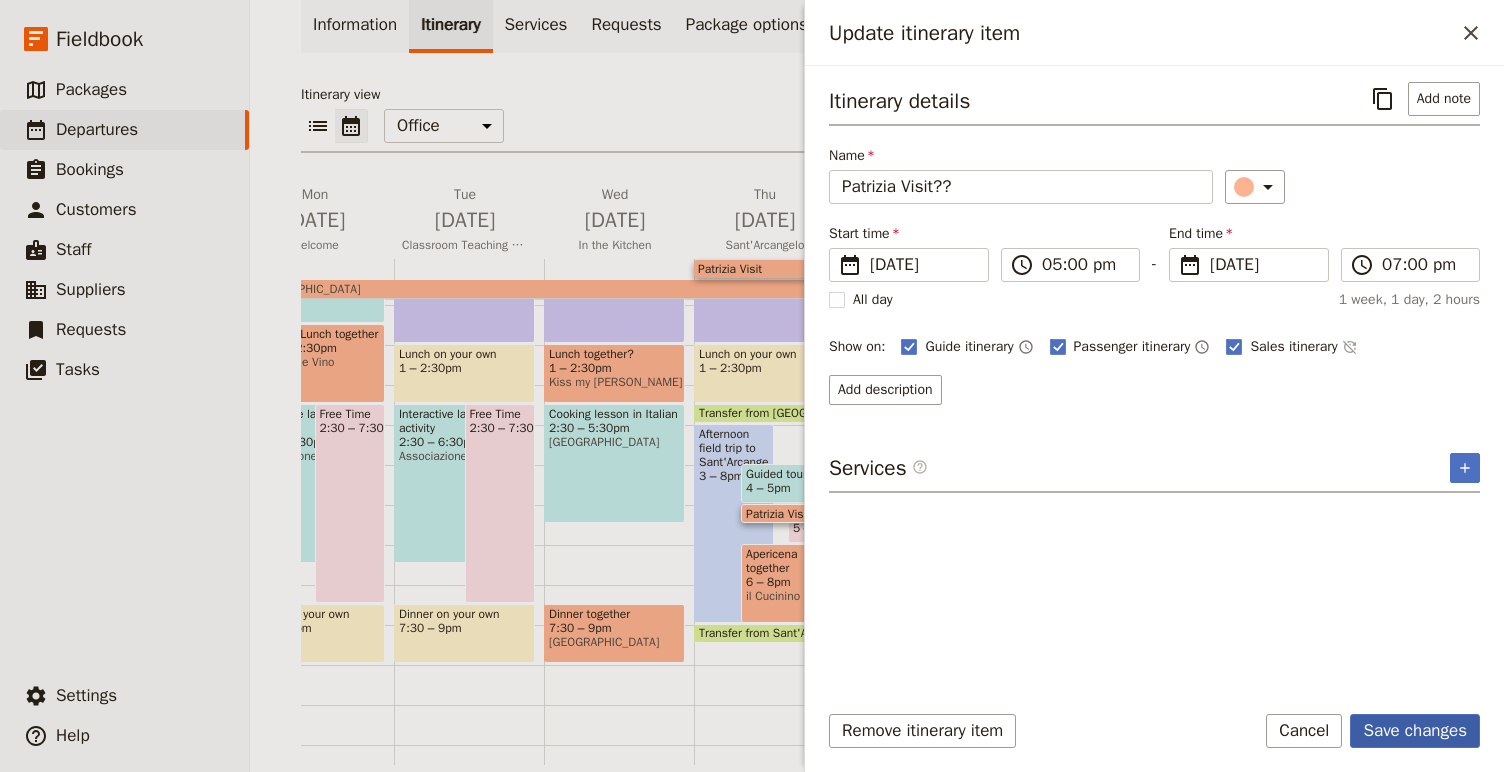 click on "Save changes" at bounding box center (1415, 731) 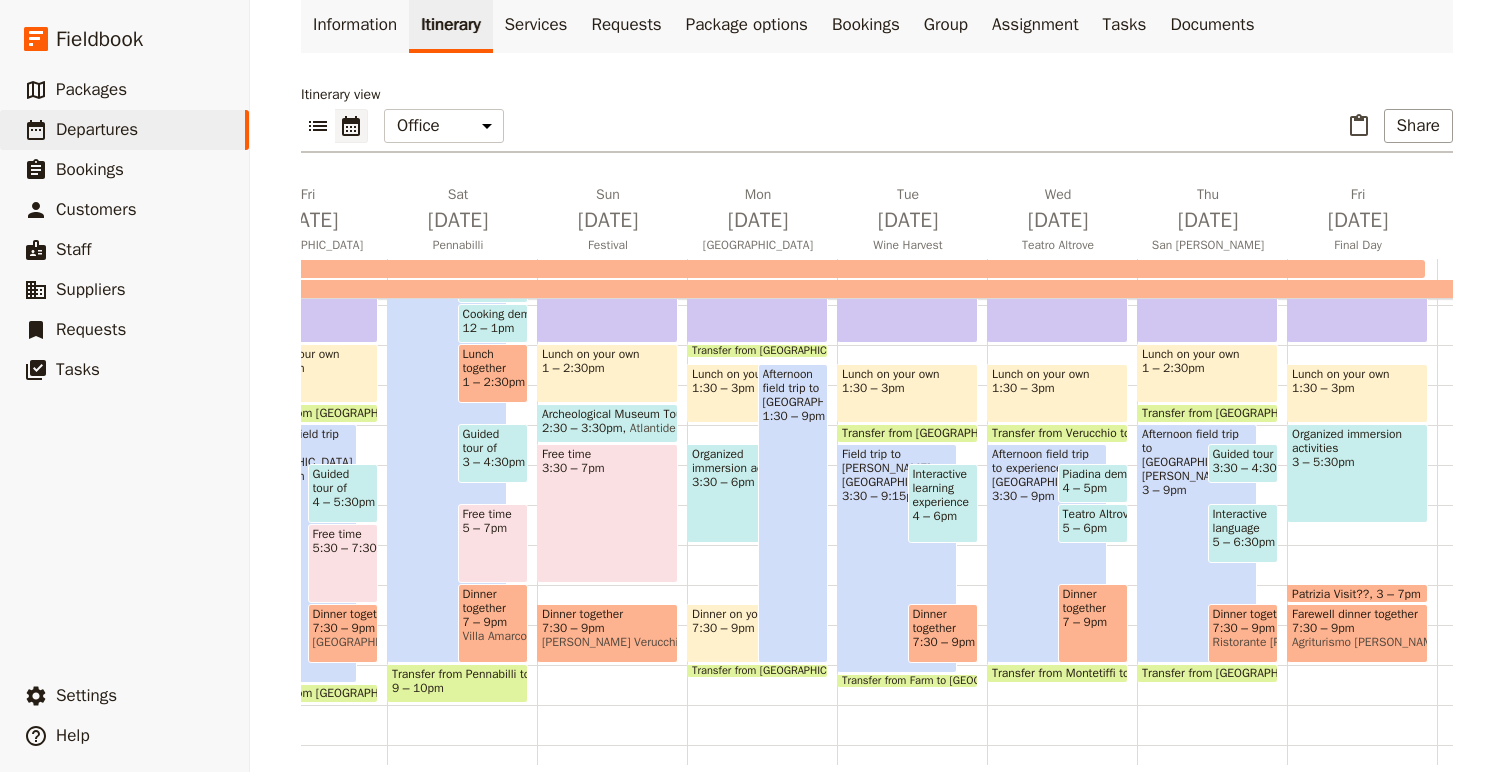 scroll, scrollTop: 0, scrollLeft: 1008, axis: horizontal 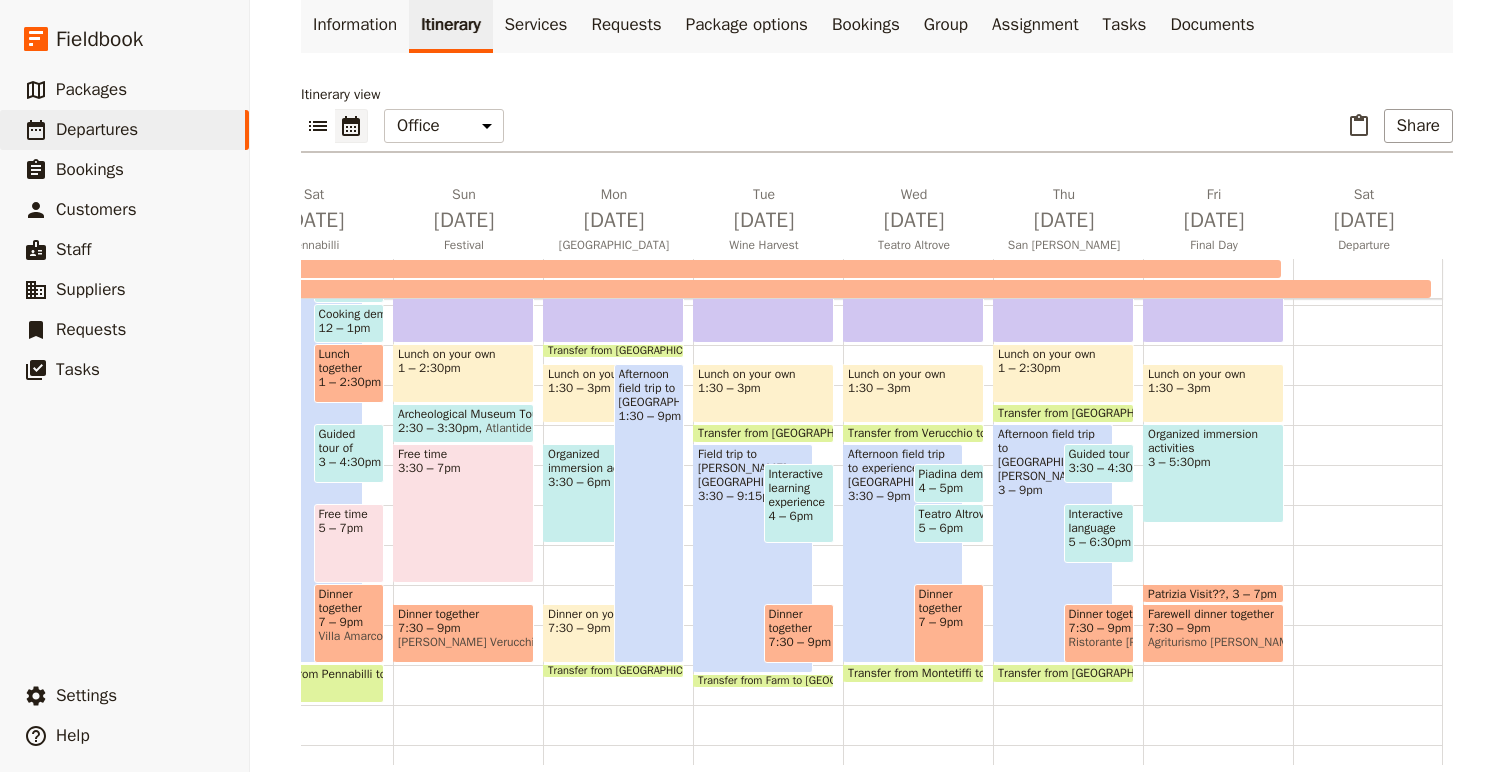 click on "Patrizia Visit??" at bounding box center (1190, 593) 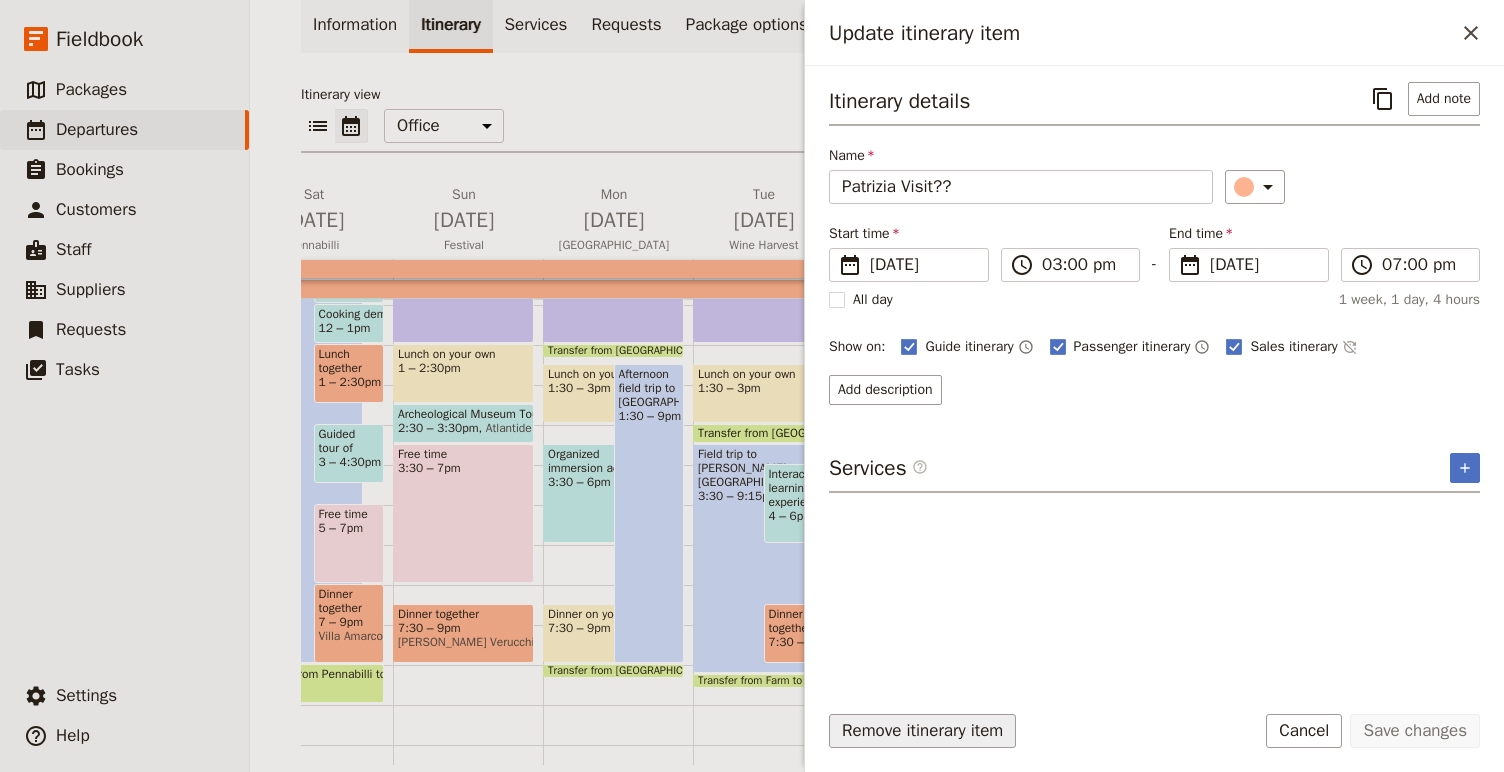 click on "Remove itinerary item" at bounding box center [922, 731] 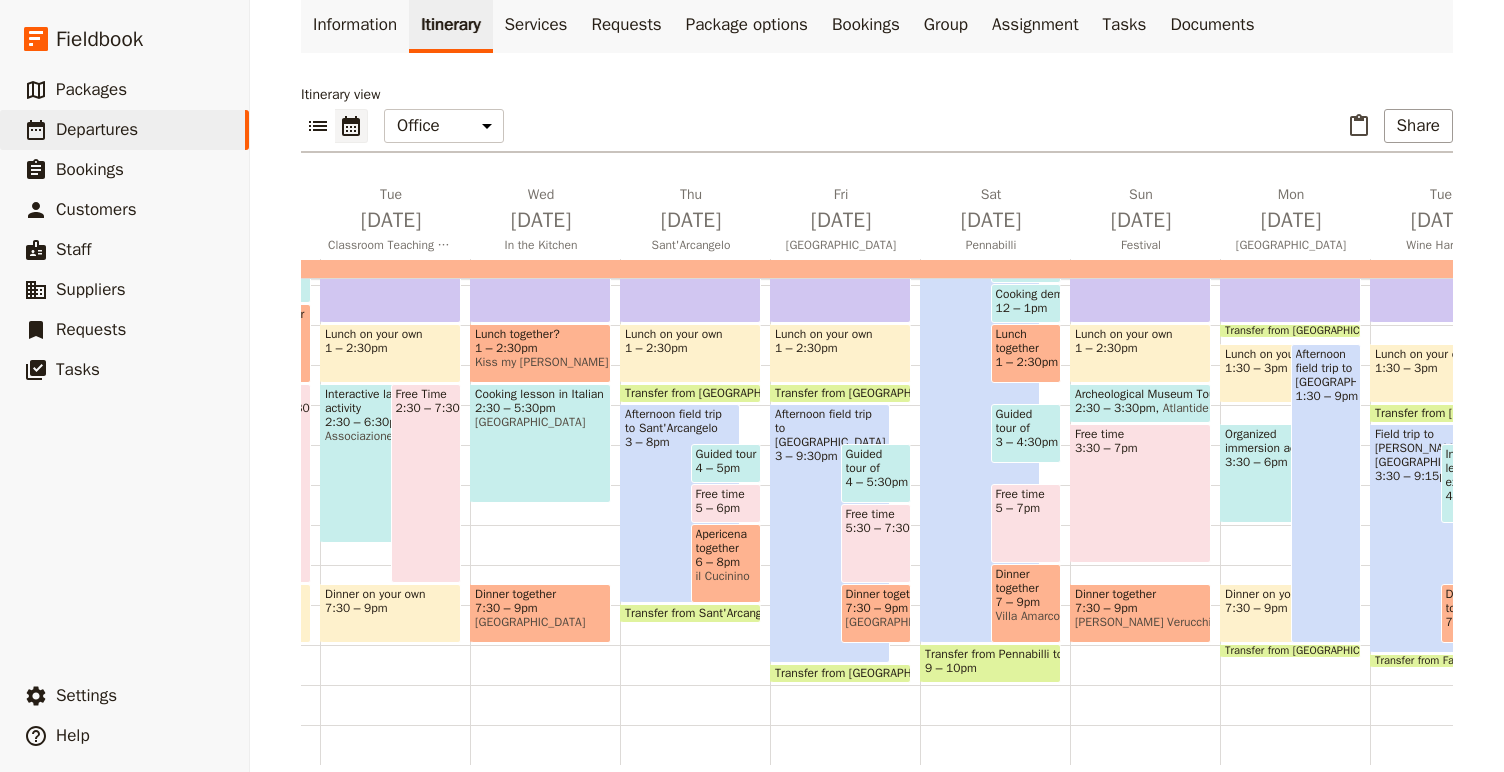 scroll, scrollTop: 0, scrollLeft: 0, axis: both 